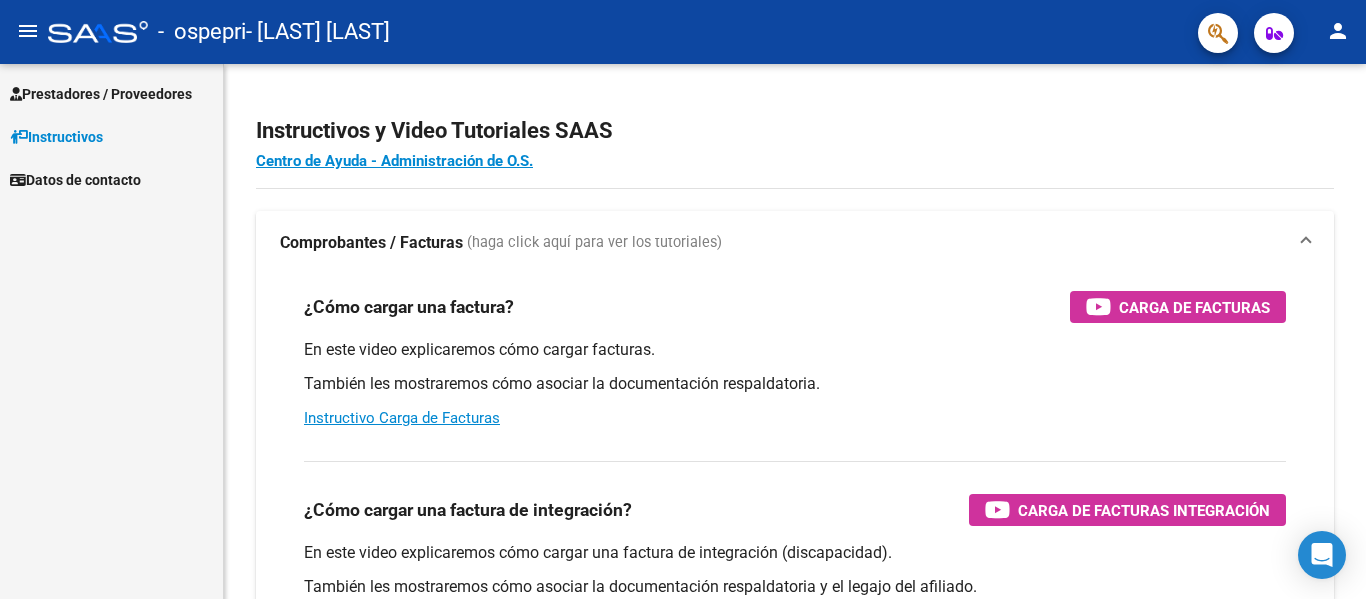 scroll, scrollTop: 0, scrollLeft: 0, axis: both 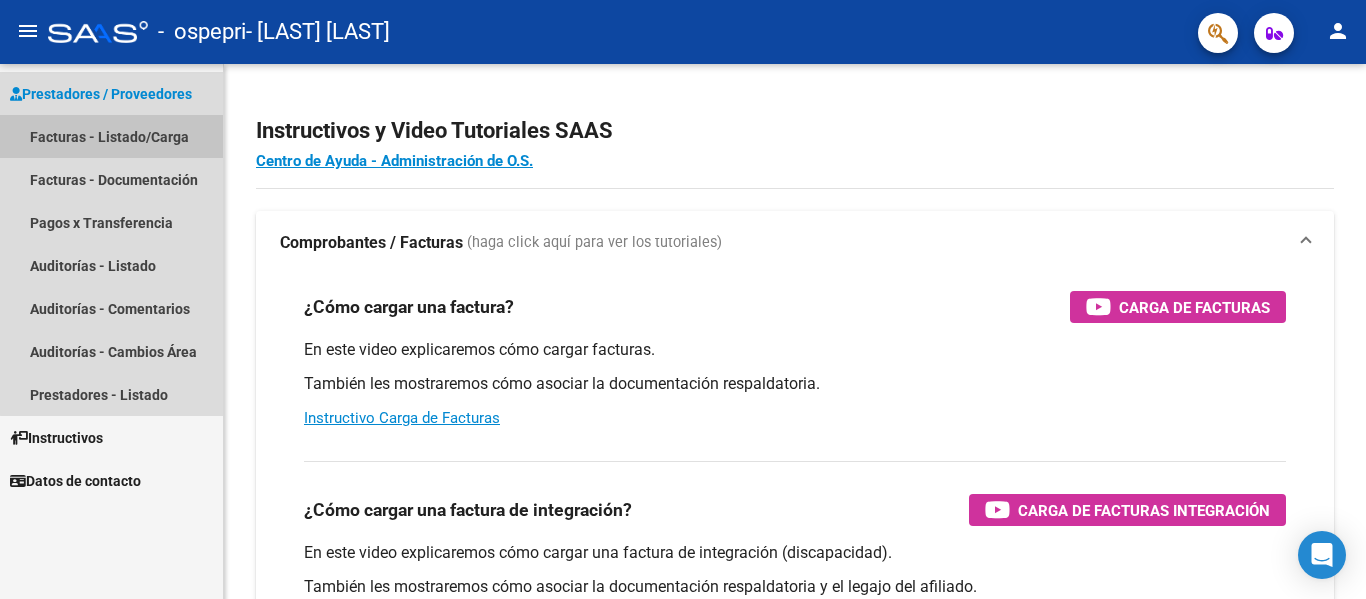 click on "Facturas - Listado/Carga" at bounding box center (111, 136) 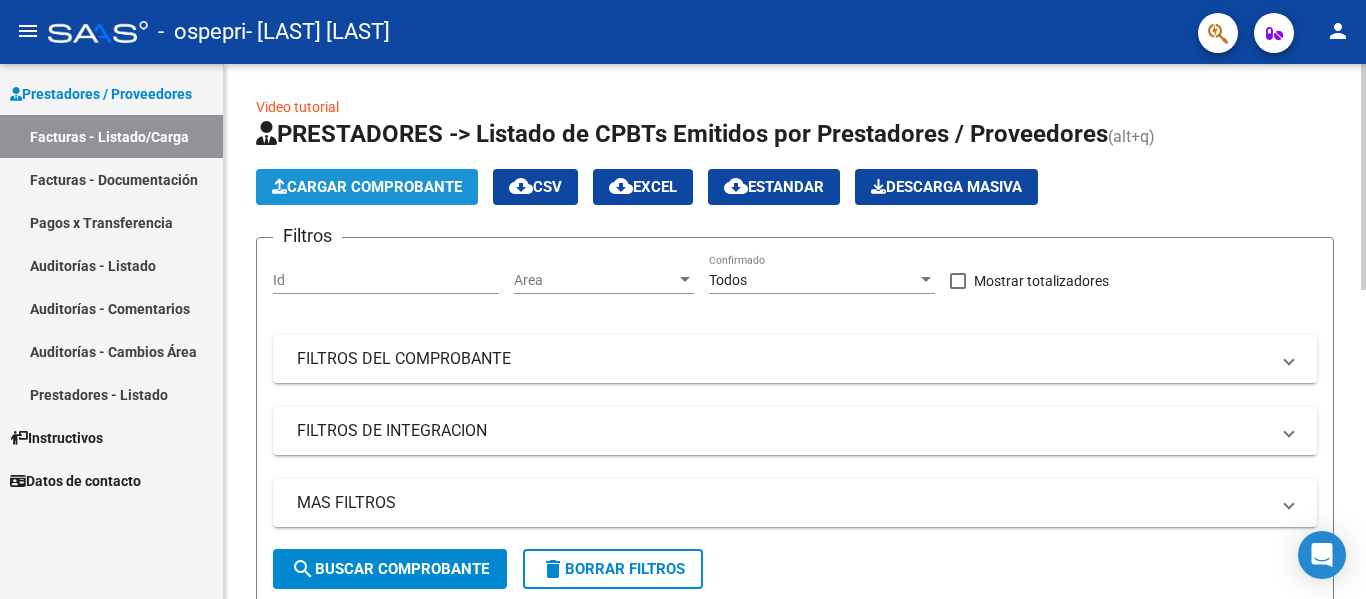 click on "Cargar Comprobante" 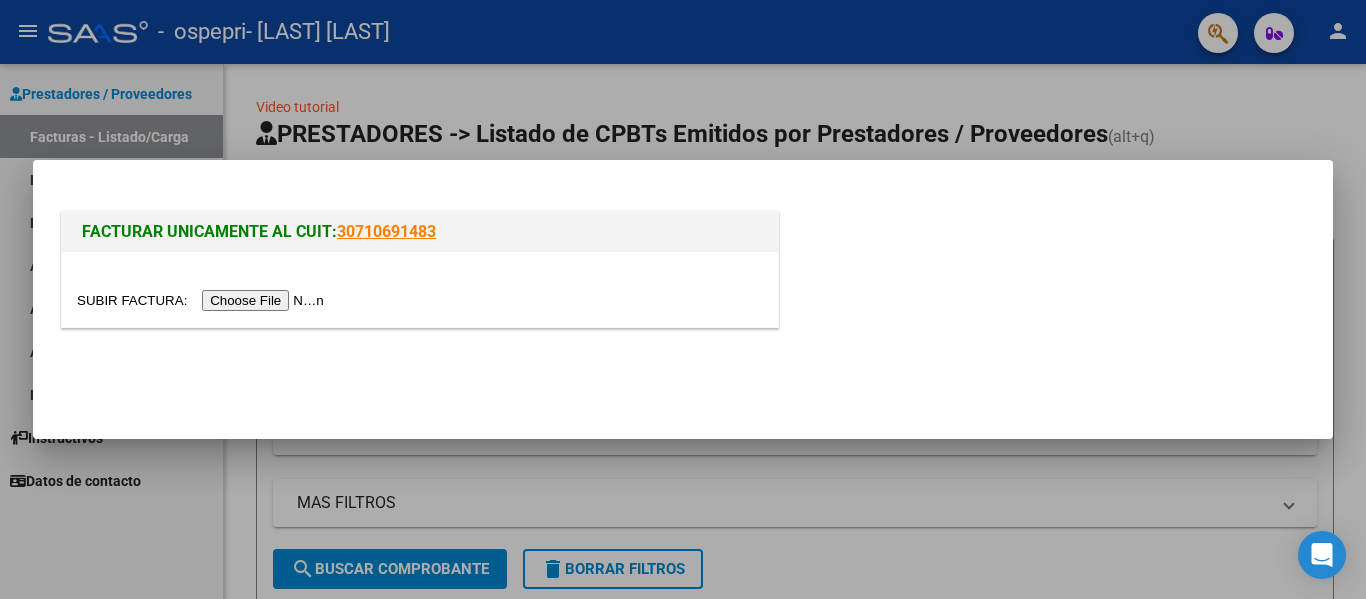 click at bounding box center (203, 300) 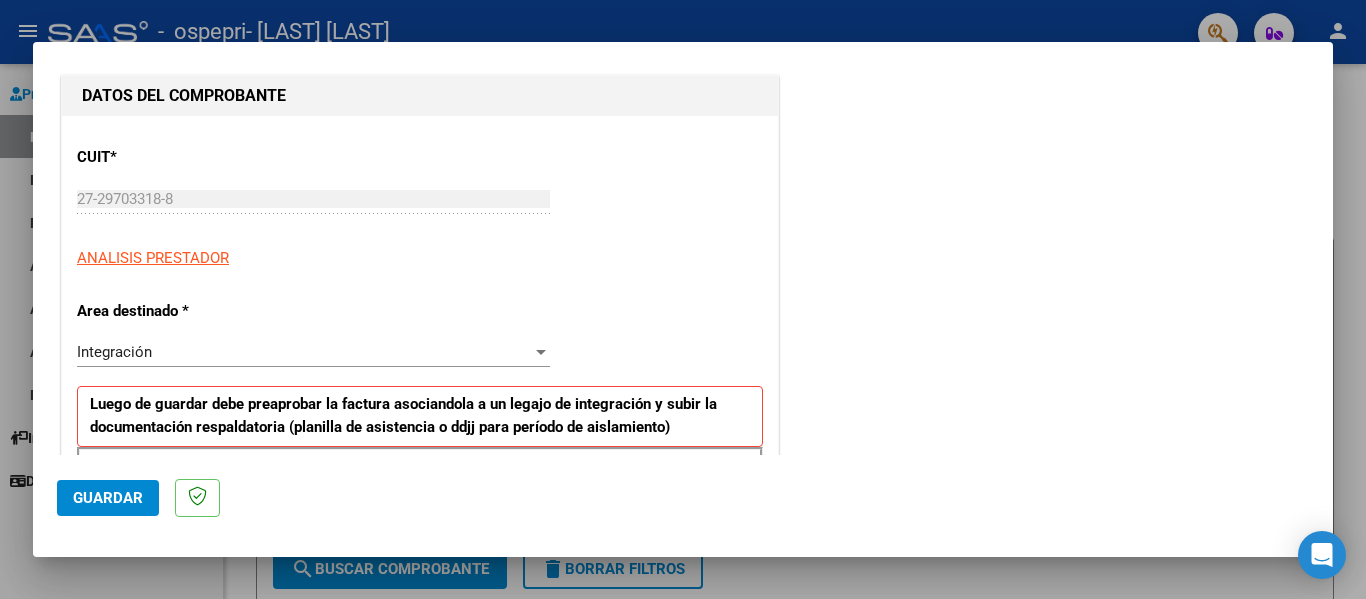 scroll, scrollTop: 300, scrollLeft: 0, axis: vertical 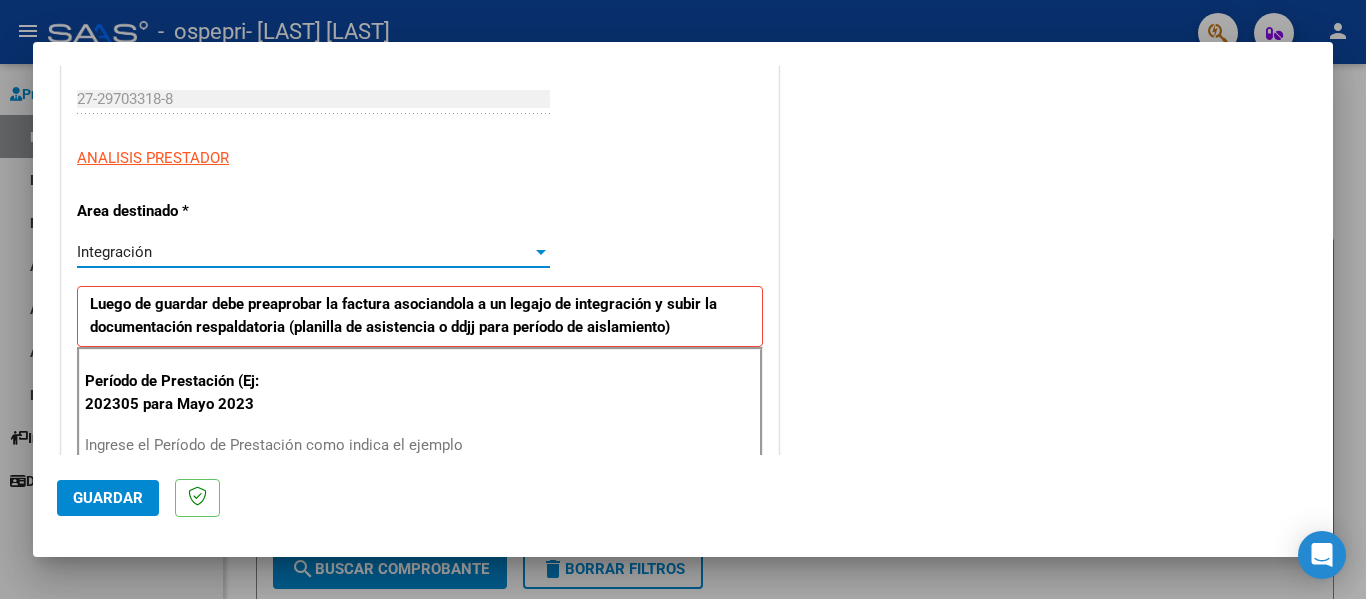 click at bounding box center [541, 252] 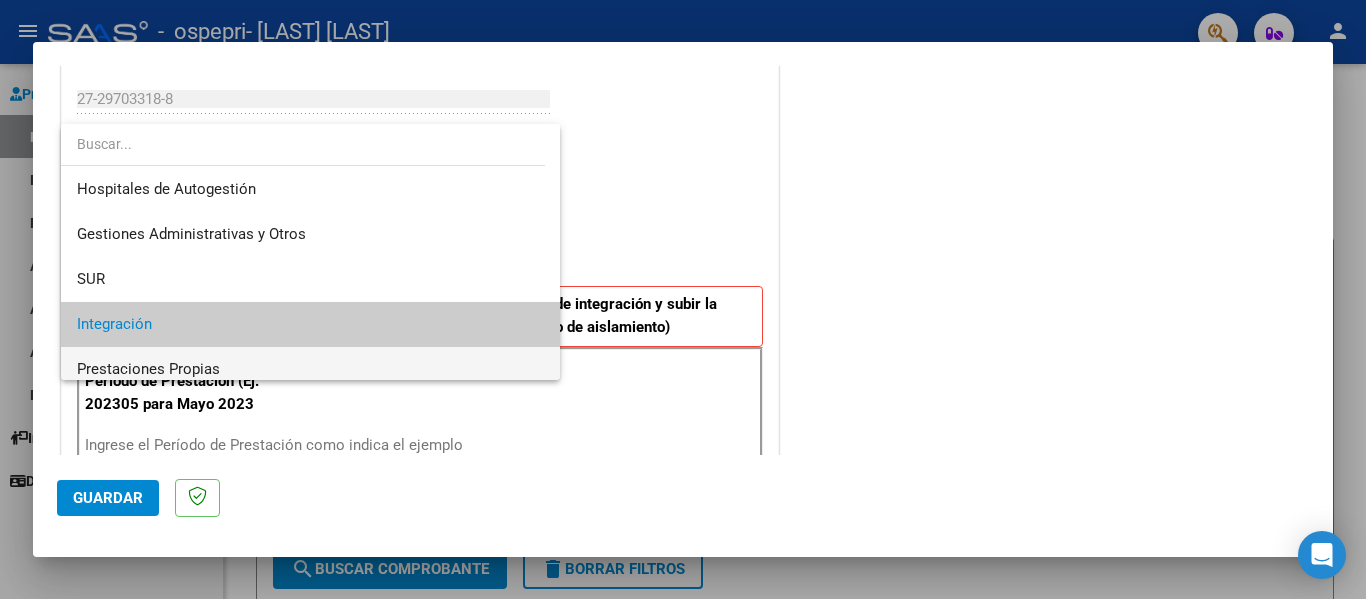 scroll, scrollTop: 0, scrollLeft: 0, axis: both 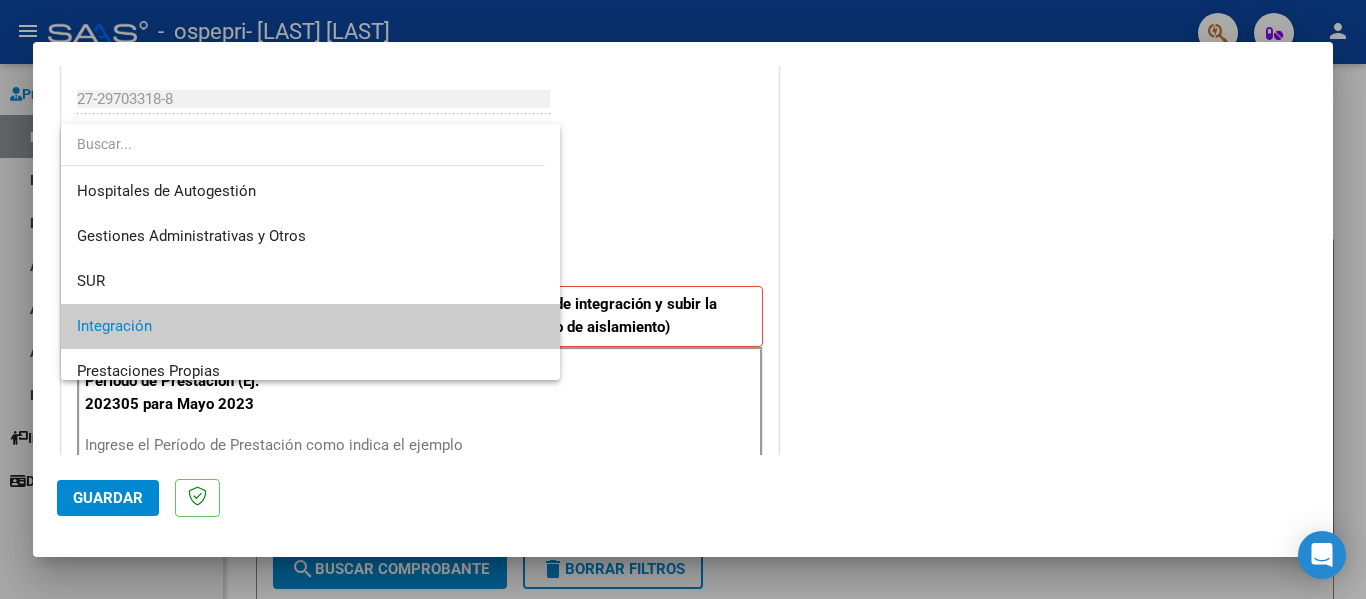 click on "Integración" at bounding box center [310, 326] 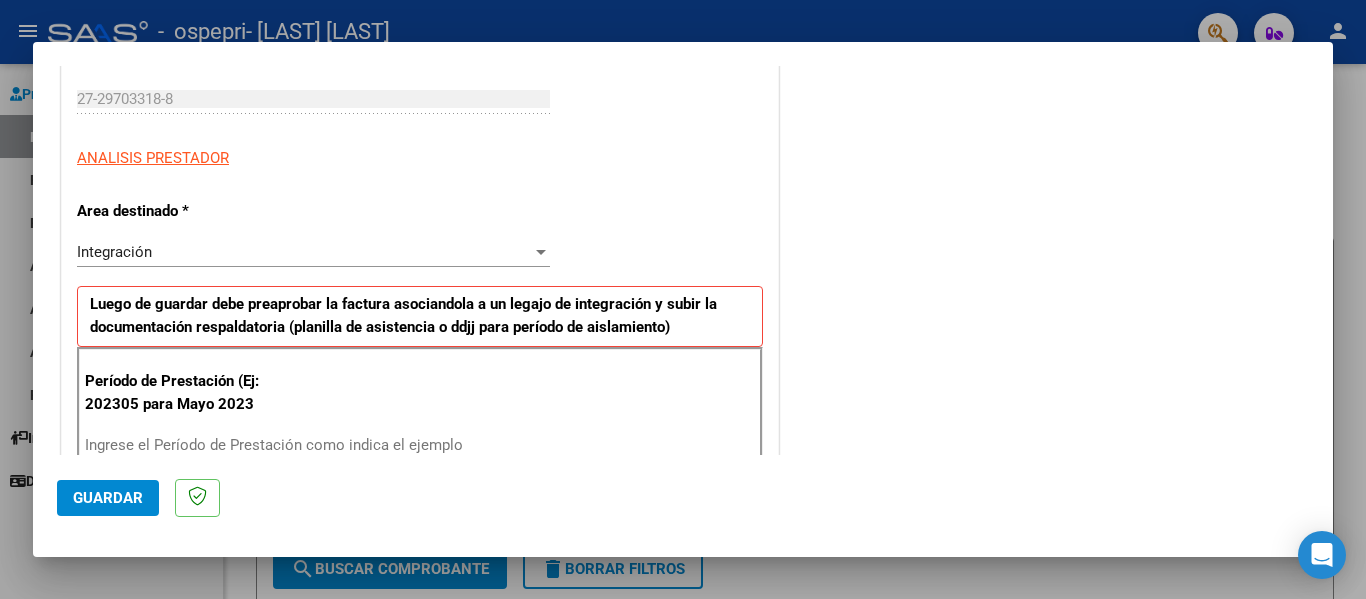 click on "CUIT  *   [NUMBER] Ingresar CUIT  ANALISIS PRESTADOR  Area destinado * Integración Seleccionar Area Luego de guardar debe preaprobar la factura asociandola a un legajo de integración y subir la documentación respaldatoria (planilla de asistencia o ddjj para período de aislamiento)  Período de Prestación (Ej: 202305 para Mayo 2023    Ingrese el Período de Prestación como indica el ejemplo   Comprobante Tipo * Factura C Seleccionar Tipo Punto de Venta  *   [NUMBER] Ingresar el Nro.  Número  *   [NUMBER] Ingresar el Nro.  Monto  *   $ [AMOUNT] Ingresar el monto  Fecha del Cpbt.  *   [DATE] Ingresar la fecha  CAE / CAEA (no ingrese CAI)    [NUMBER] Ingresar el CAE o CAEA (no ingrese CAI)  Fecha de Vencimiento    Ingresar la fecha  Ref. Externa    Ingresar la ref.  N° Liquidación    Ingresar el N° Liquidación" at bounding box center (420, 749) 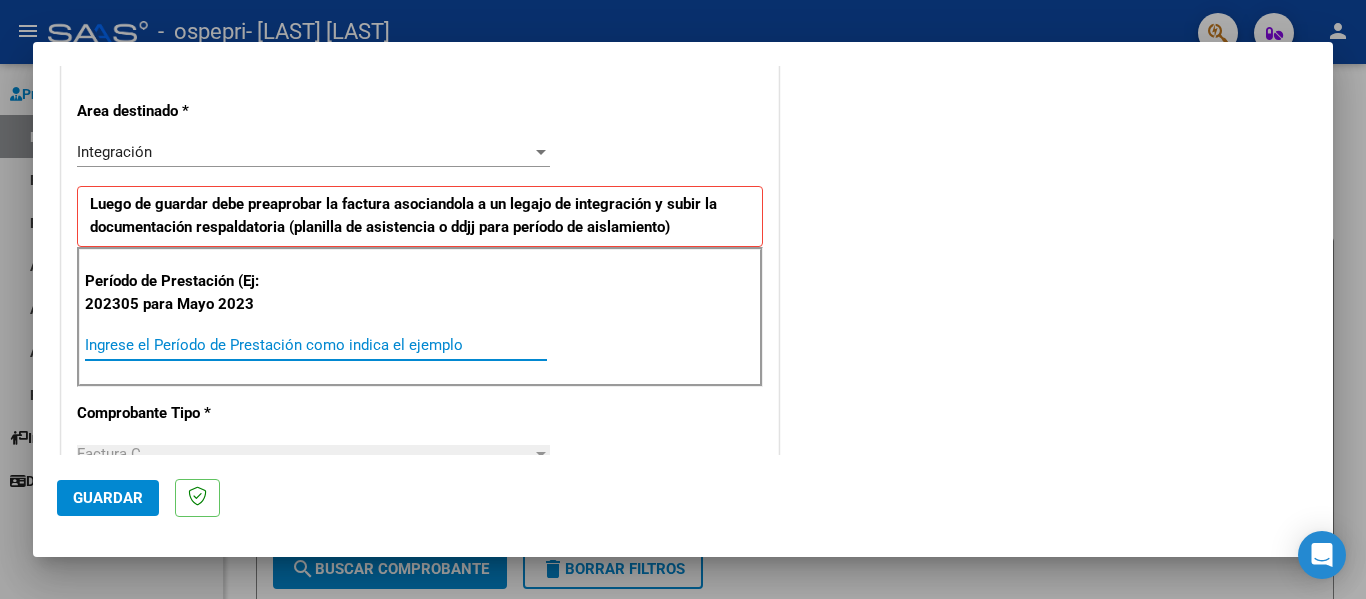 click on "Ingrese el Período de Prestación como indica el ejemplo" at bounding box center (316, 345) 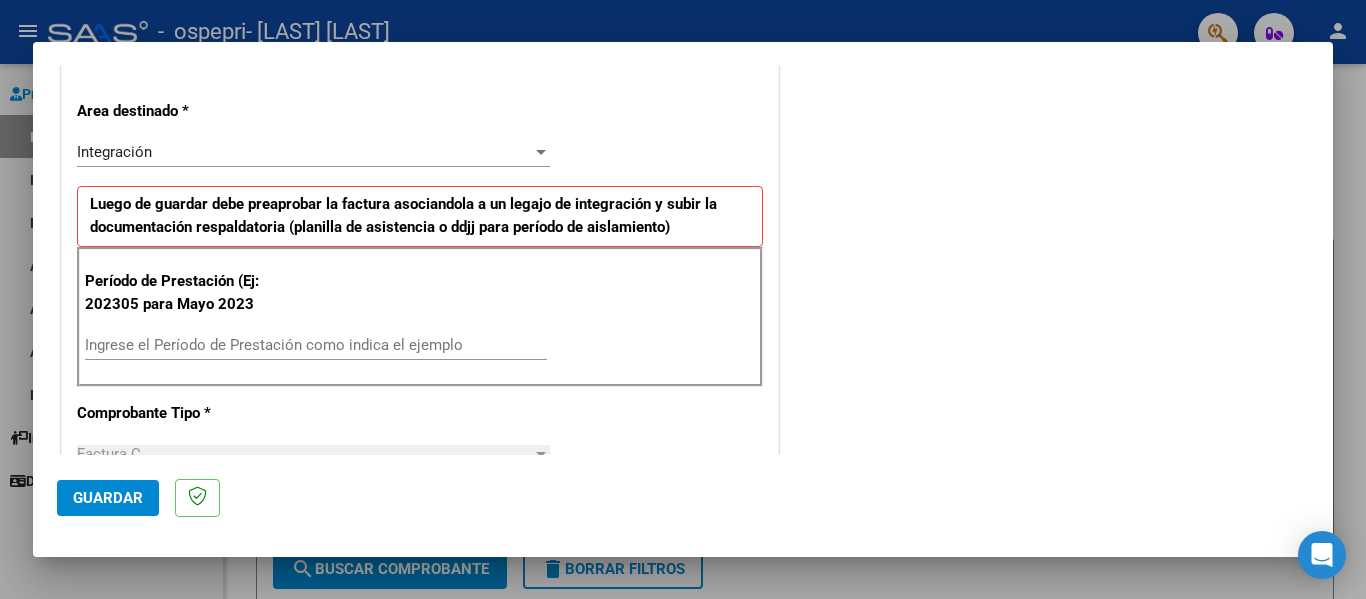 scroll, scrollTop: 500, scrollLeft: 0, axis: vertical 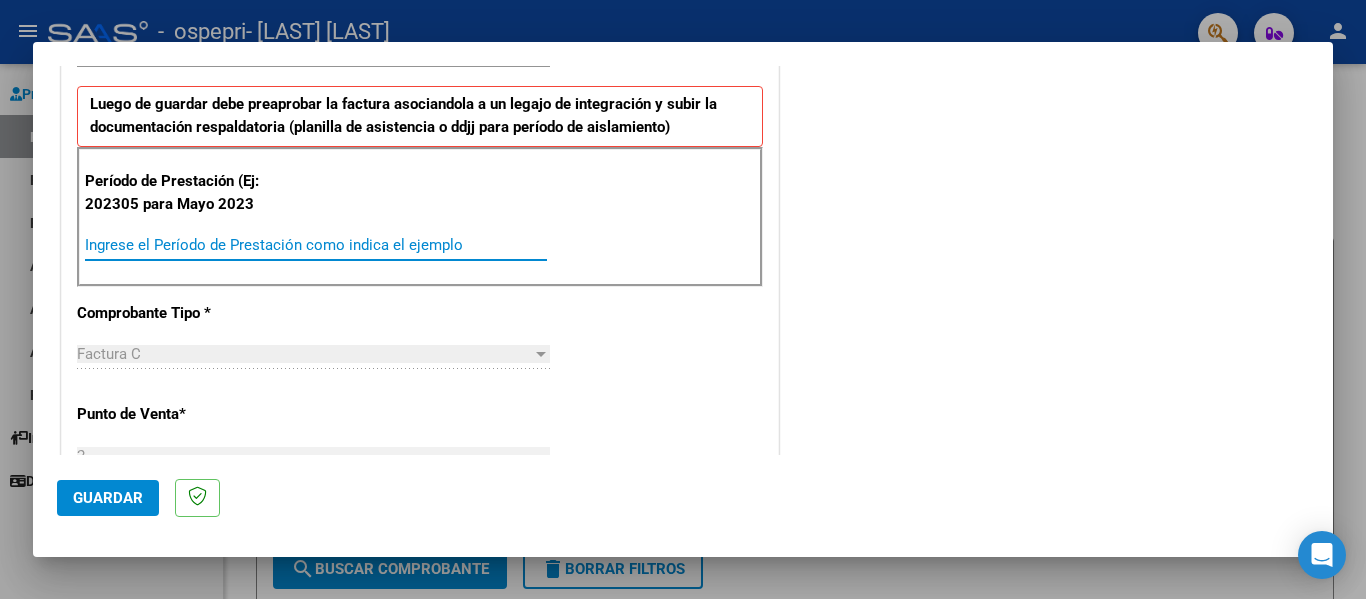 click on "Ingrese el Período de Prestación como indica el ejemplo" at bounding box center (316, 245) 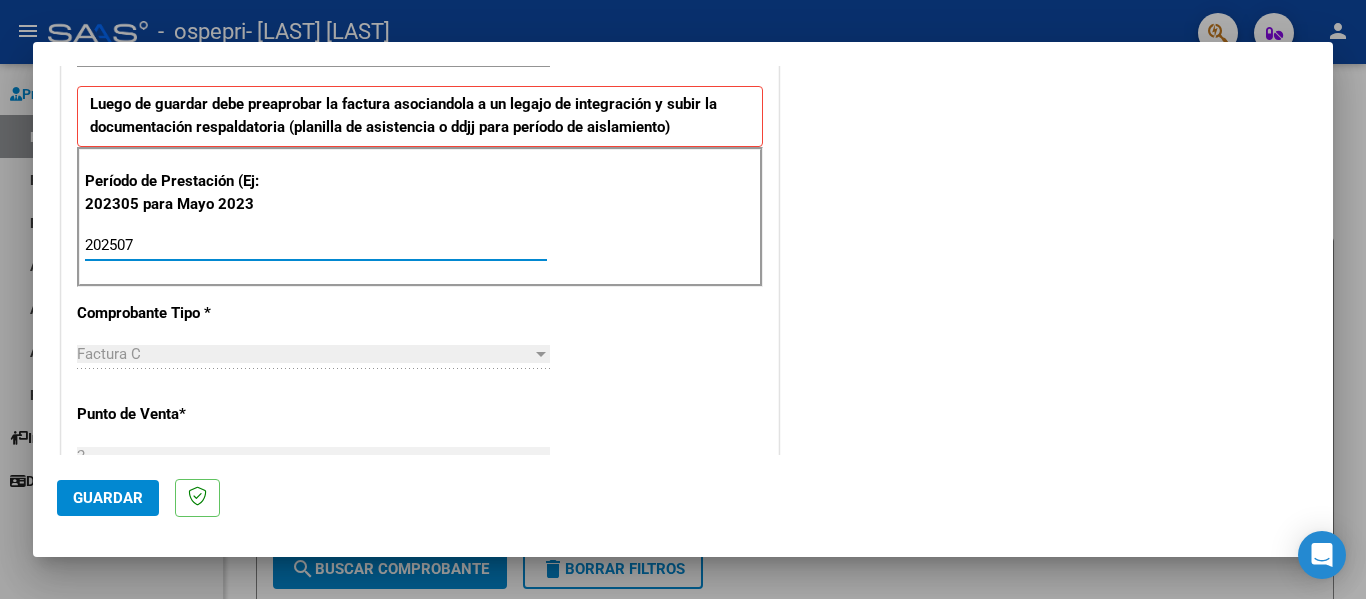 scroll, scrollTop: 600, scrollLeft: 0, axis: vertical 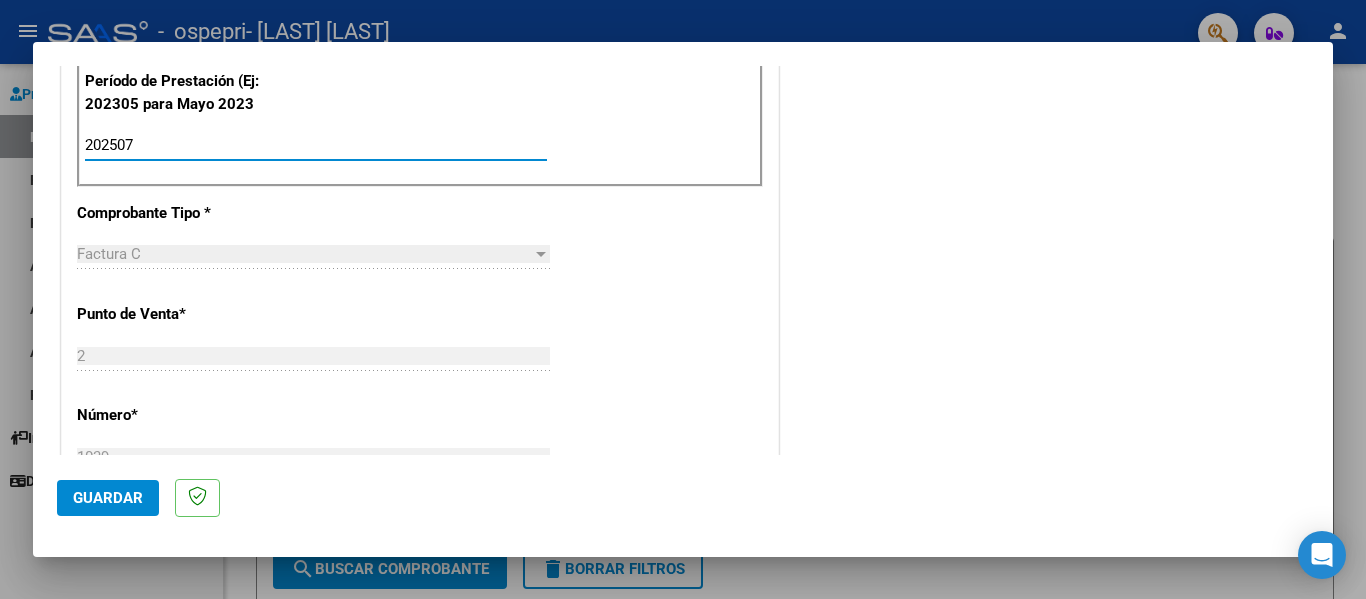 type on "202507" 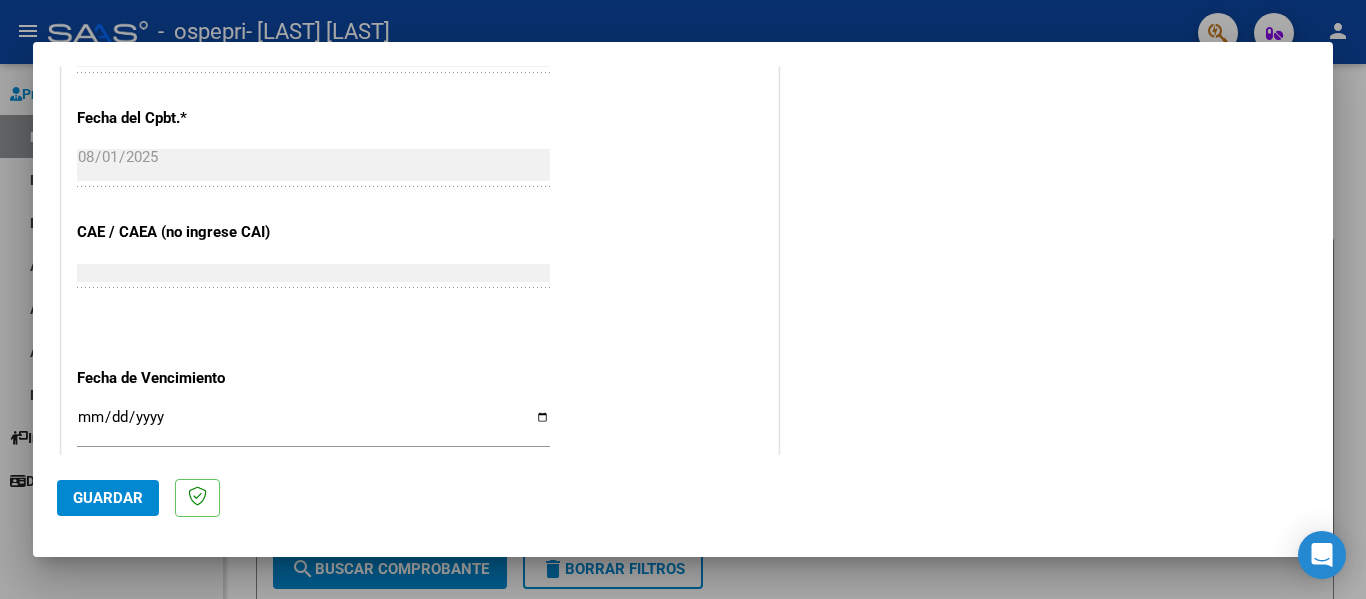 scroll, scrollTop: 1200, scrollLeft: 0, axis: vertical 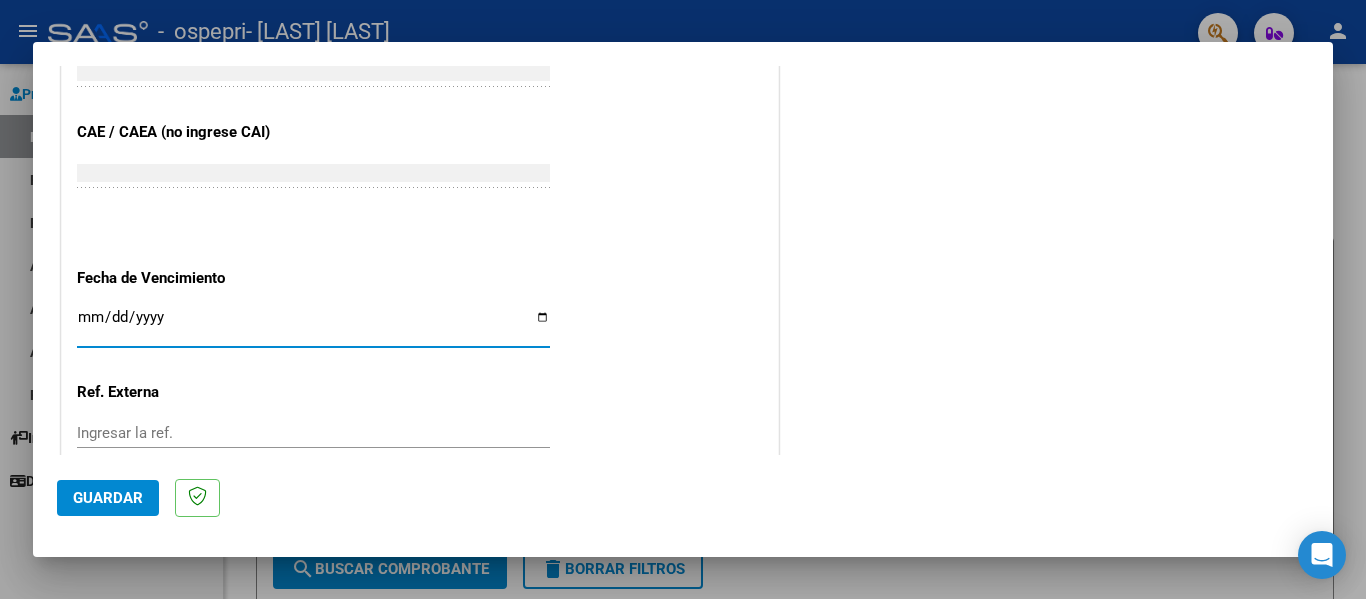 click on "Ingresar la fecha" at bounding box center (313, 325) 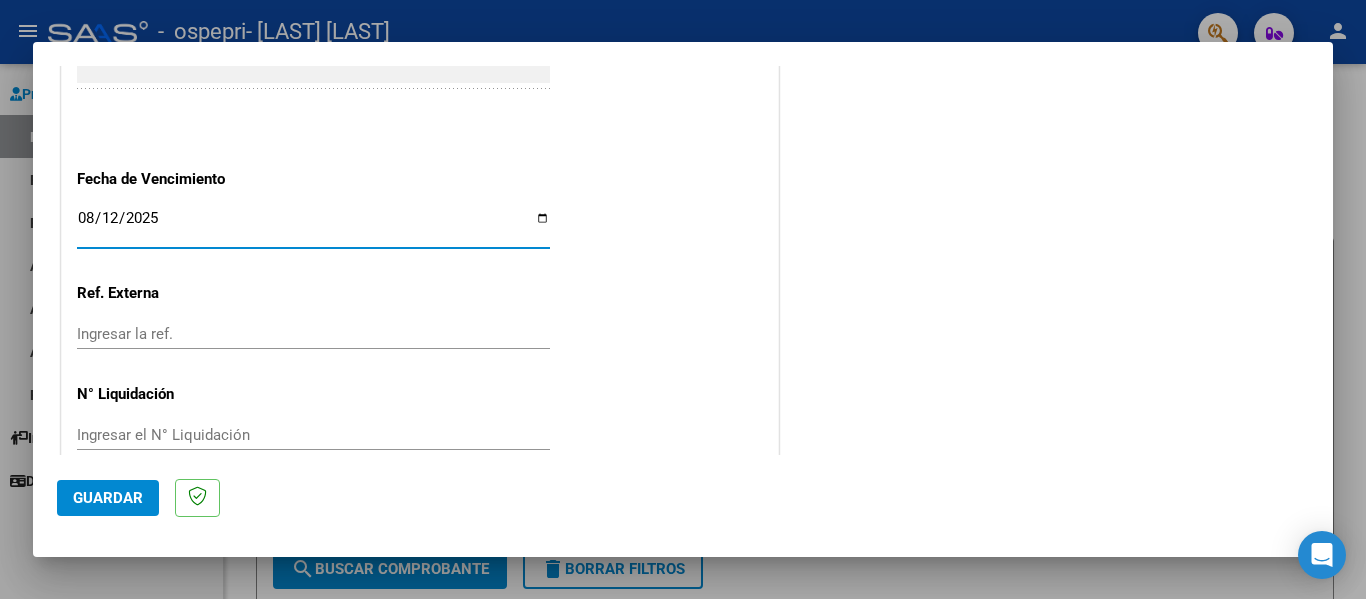 scroll, scrollTop: 1300, scrollLeft: 0, axis: vertical 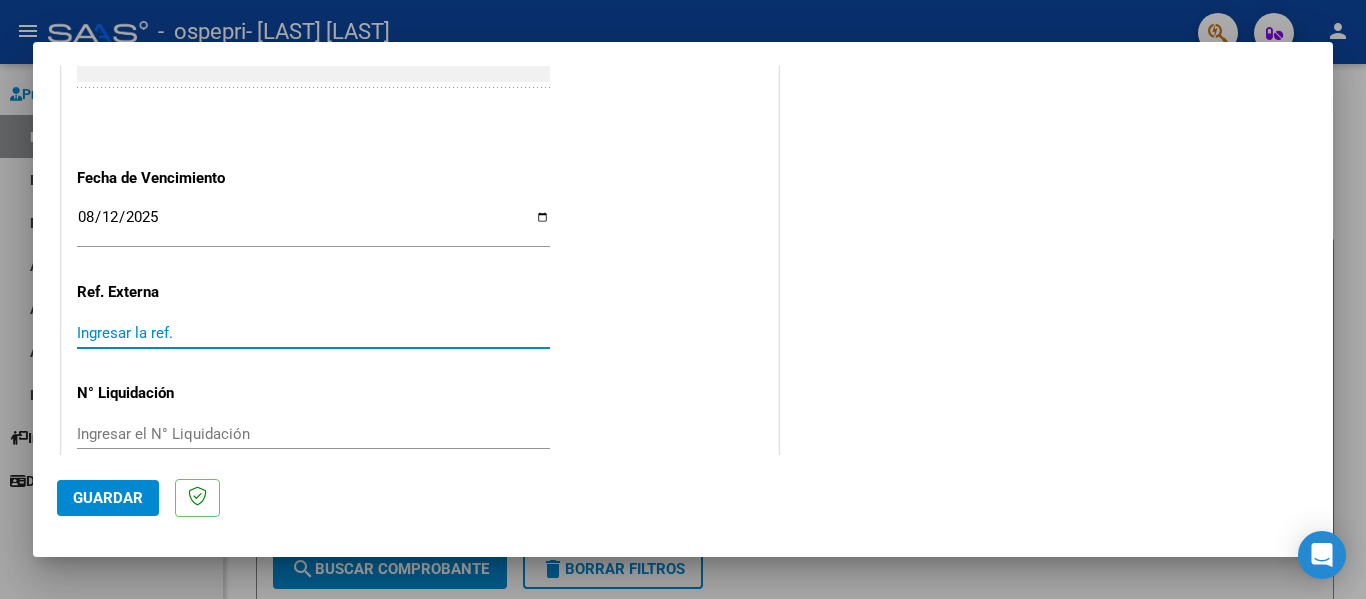 click on "Ingresar la ref." at bounding box center [313, 333] 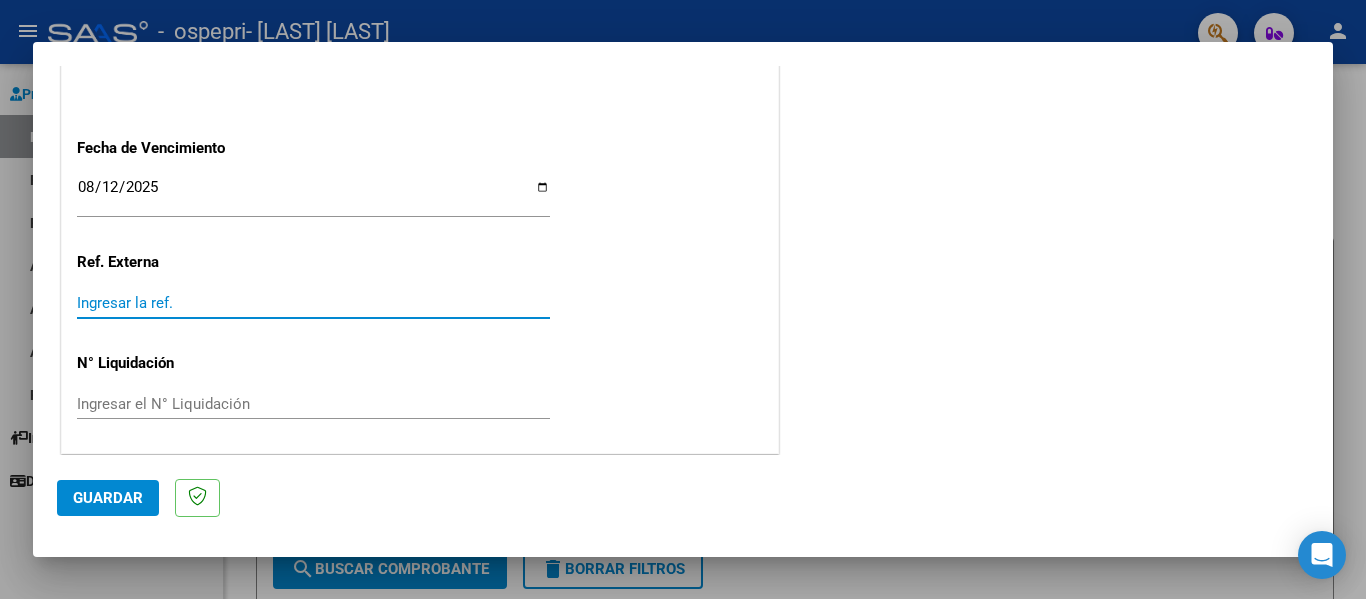 scroll, scrollTop: 1333, scrollLeft: 0, axis: vertical 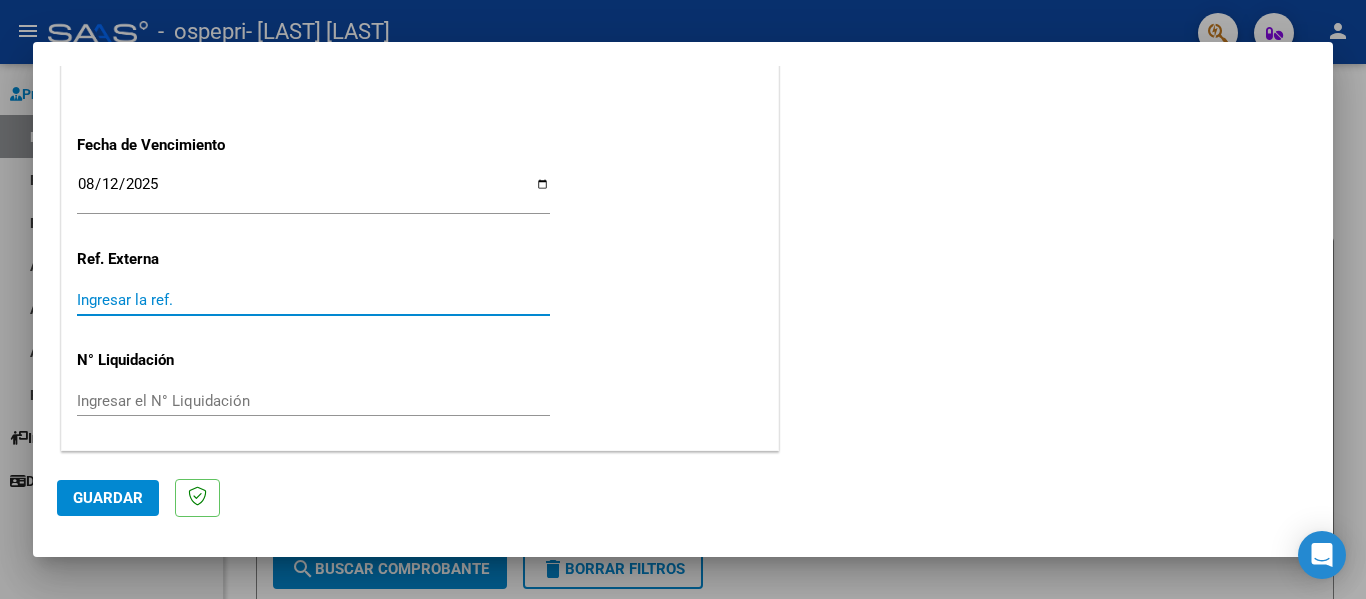 click on "Ingresar el N° Liquidación" at bounding box center (313, 401) 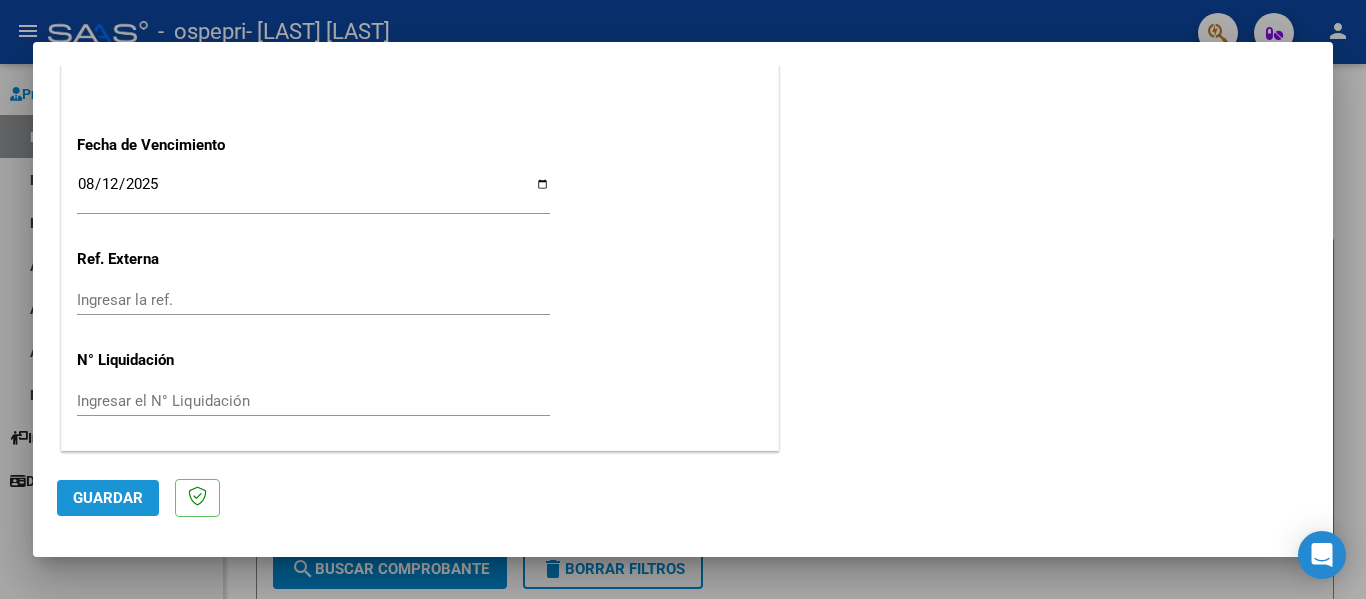 click on "Guardar" 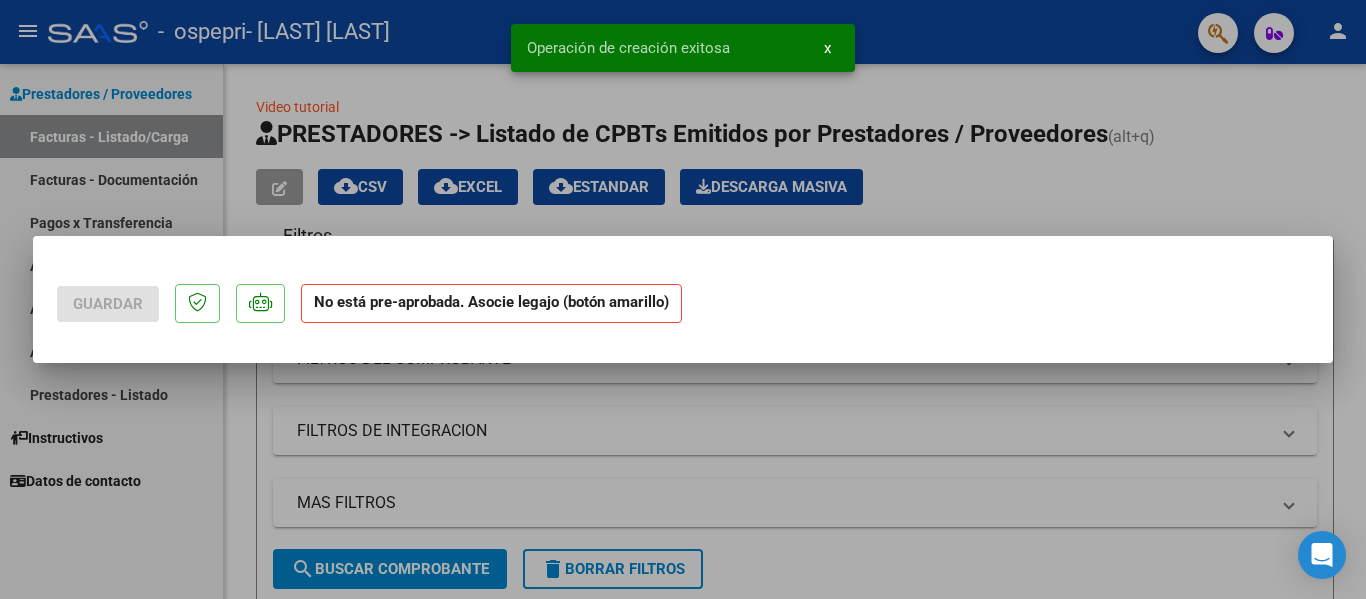 scroll, scrollTop: 0, scrollLeft: 0, axis: both 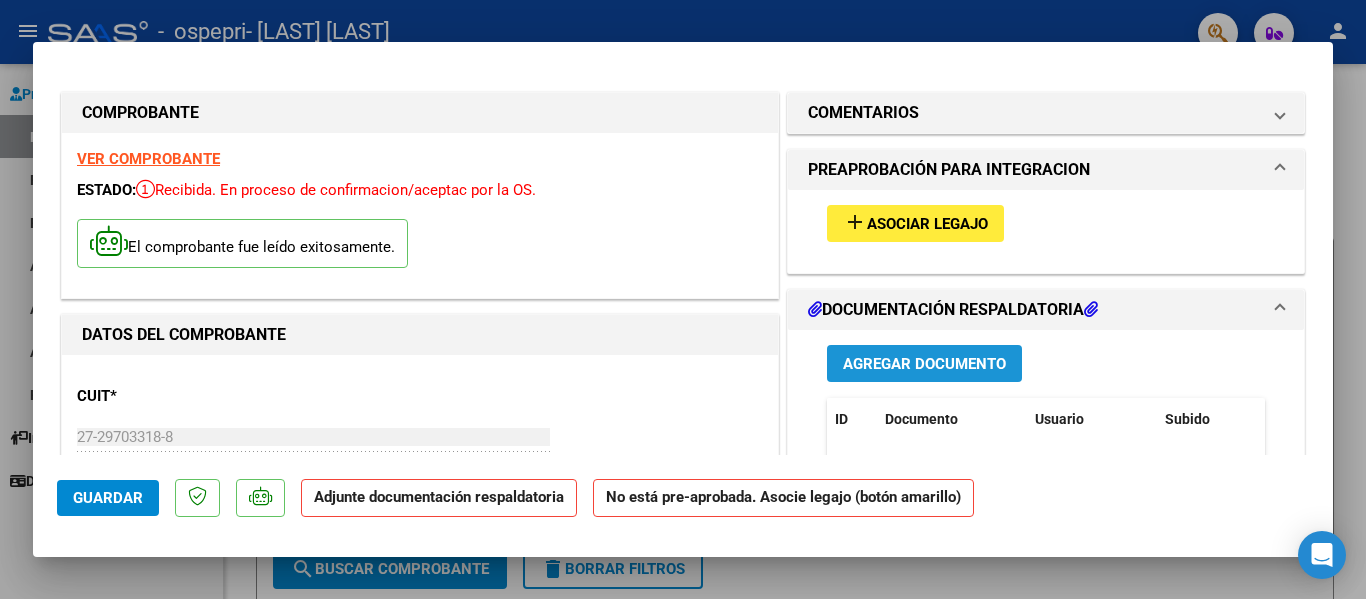 click on "Agregar Documento" at bounding box center (924, 364) 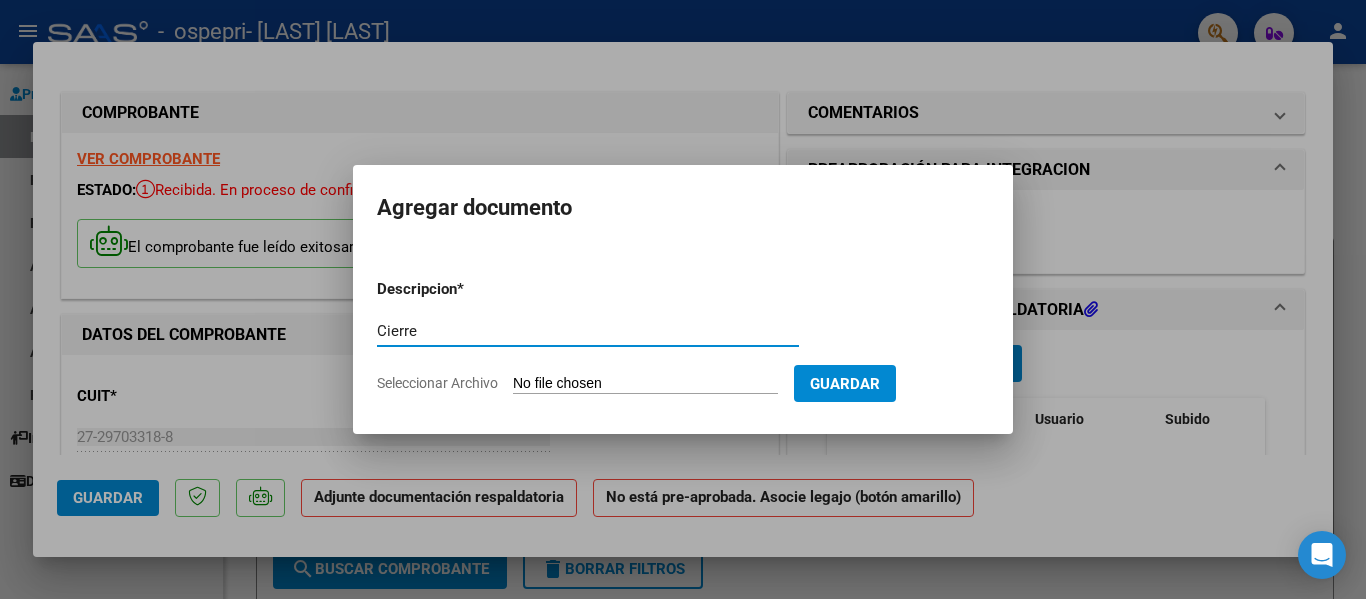 type on "Cierre" 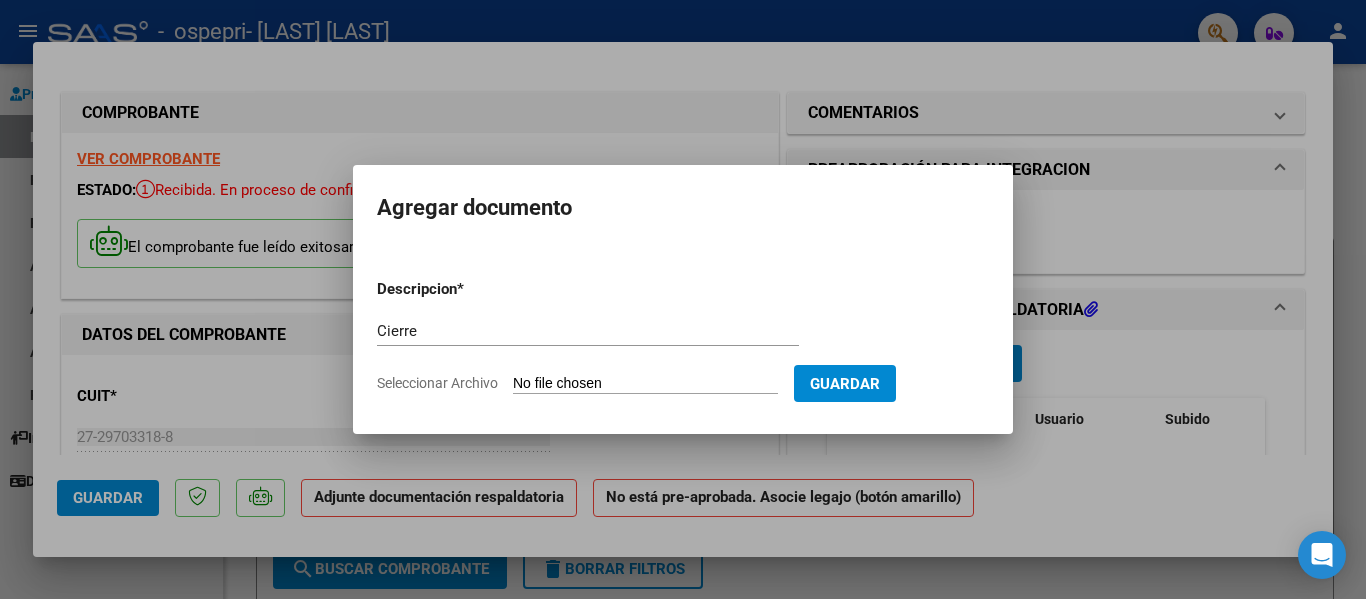 click on "Seleccionar Archivo" 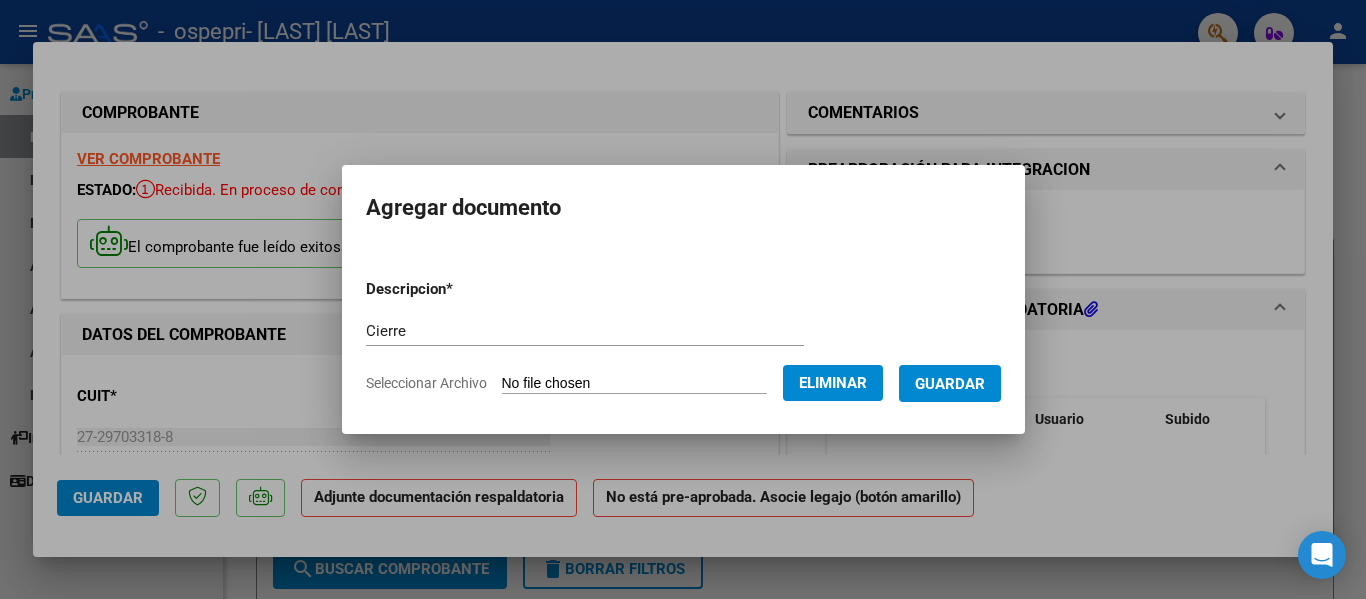 click on "Guardar" at bounding box center (950, 384) 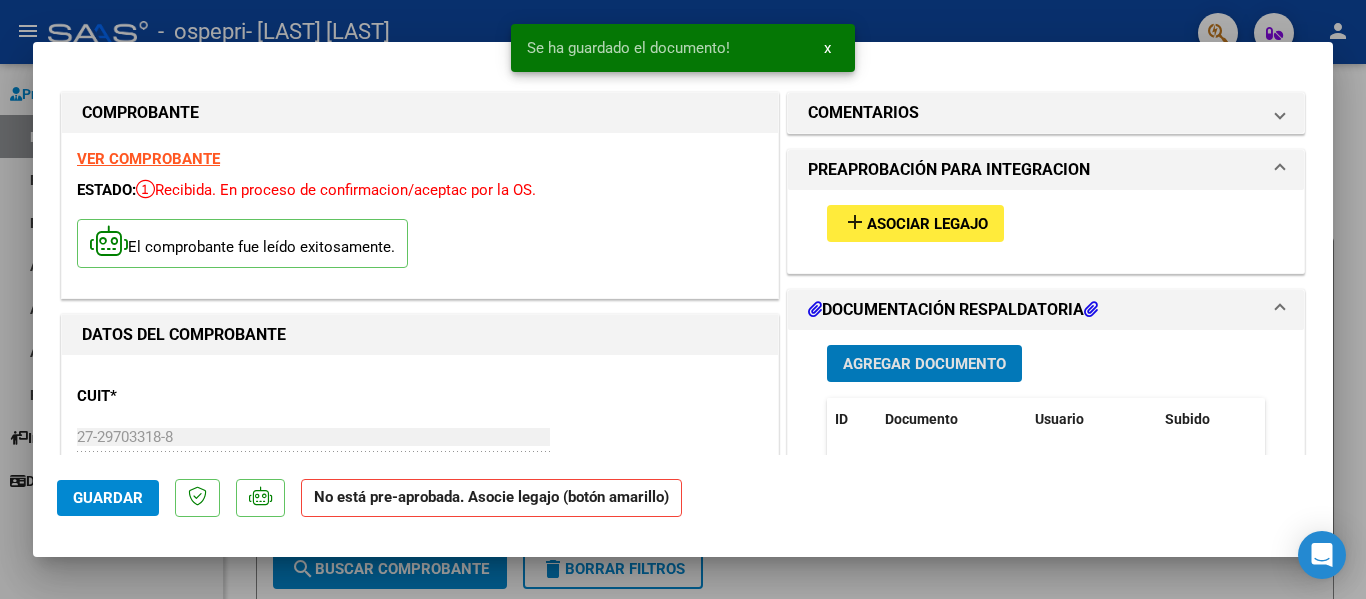scroll, scrollTop: 100, scrollLeft: 0, axis: vertical 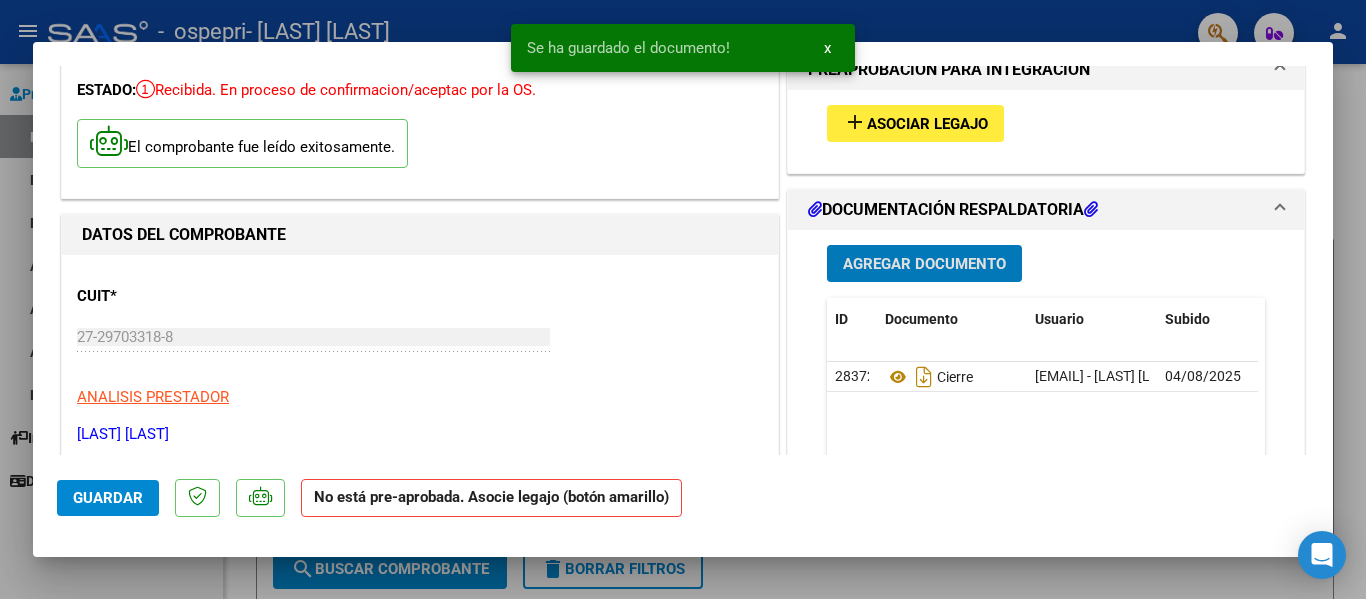 click on "Agregar Documento" at bounding box center (924, 264) 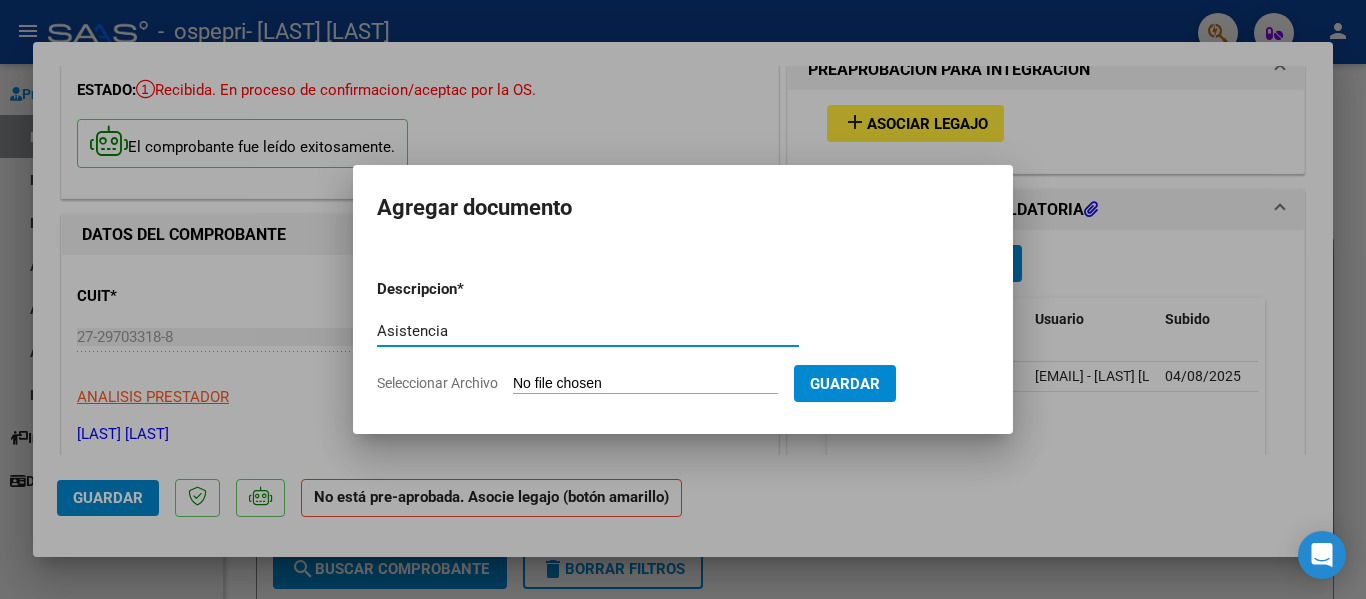 type on "Asistencia" 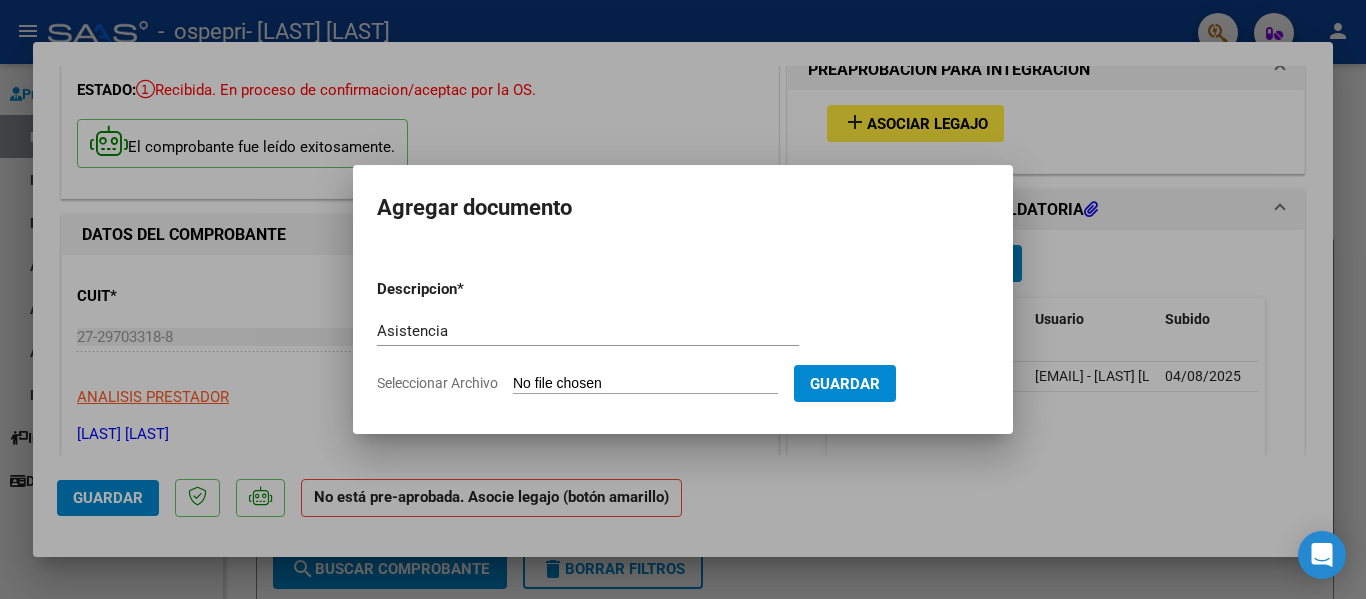click on "Seleccionar Archivo" 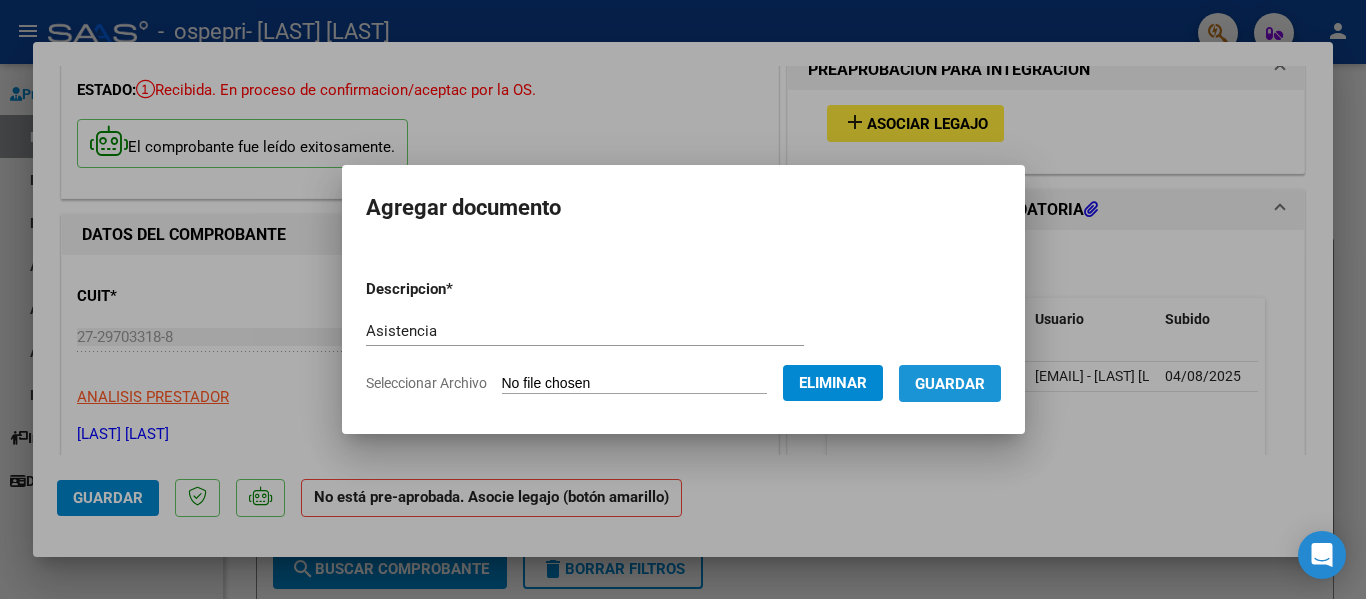 click on "Guardar" at bounding box center [950, 384] 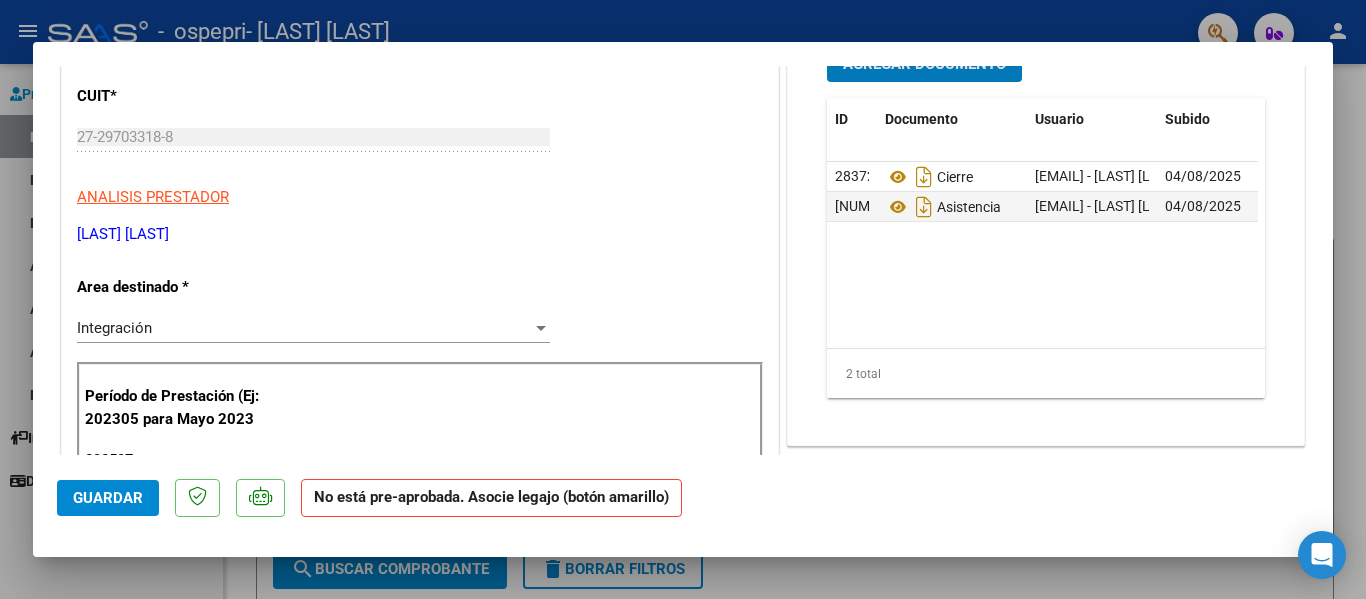 scroll, scrollTop: 0, scrollLeft: 0, axis: both 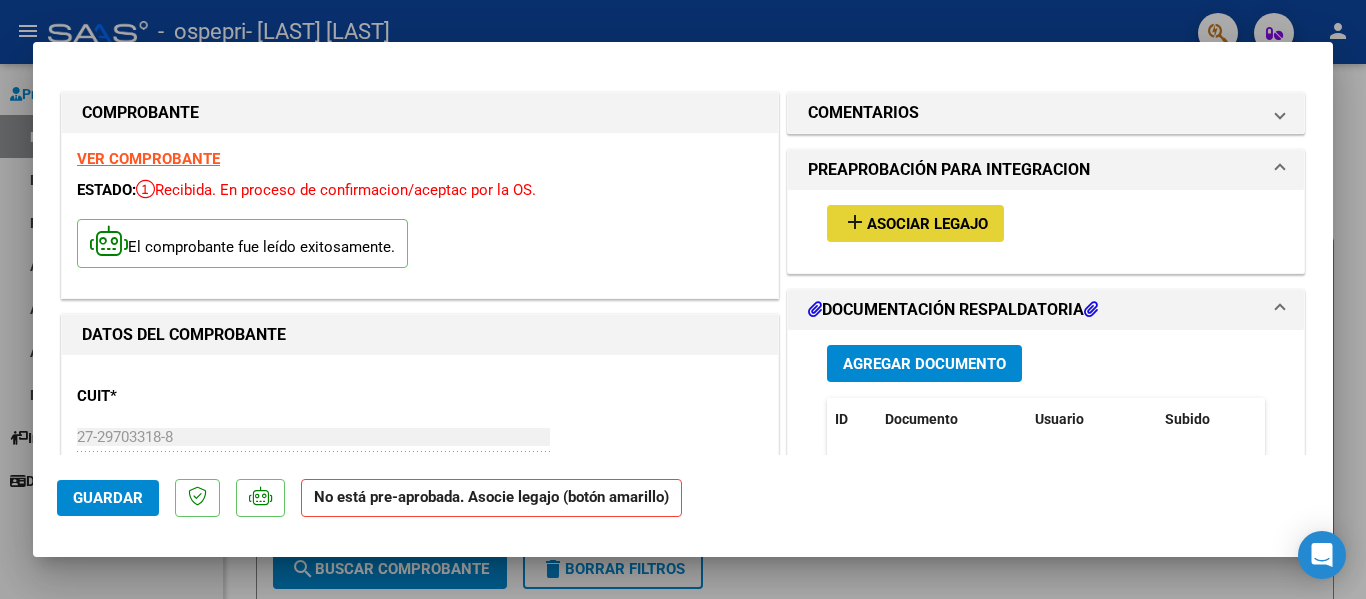 click on "Asociar Legajo" at bounding box center (927, 224) 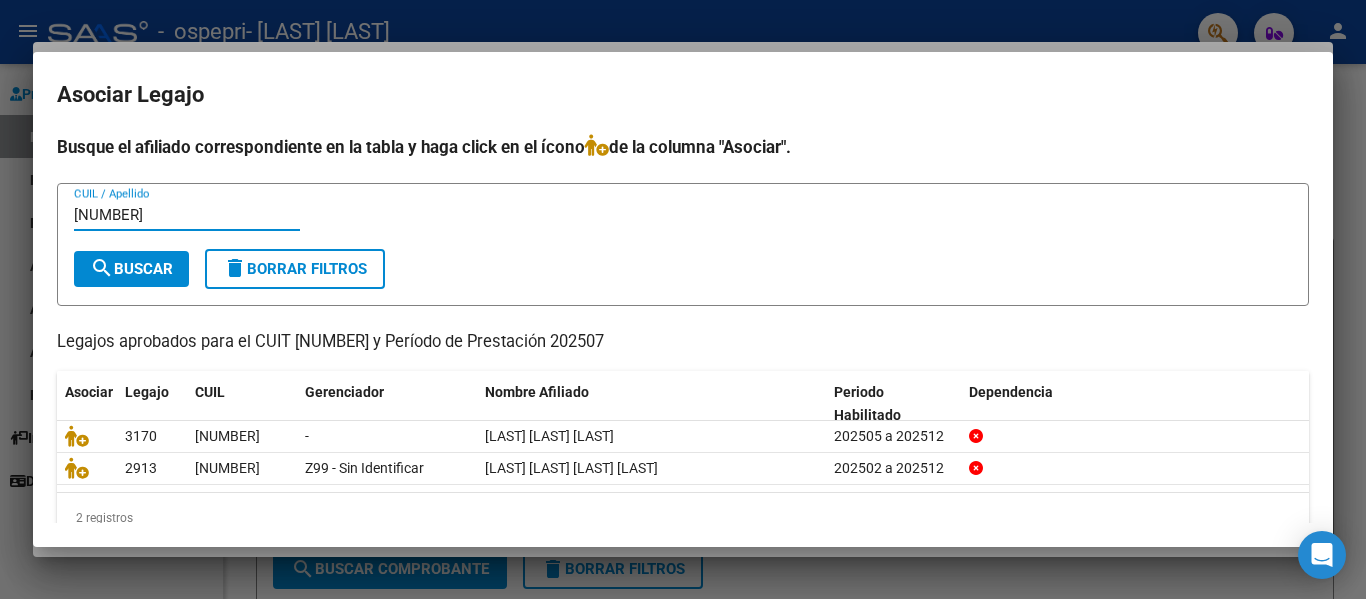 scroll, scrollTop: 38, scrollLeft: 0, axis: vertical 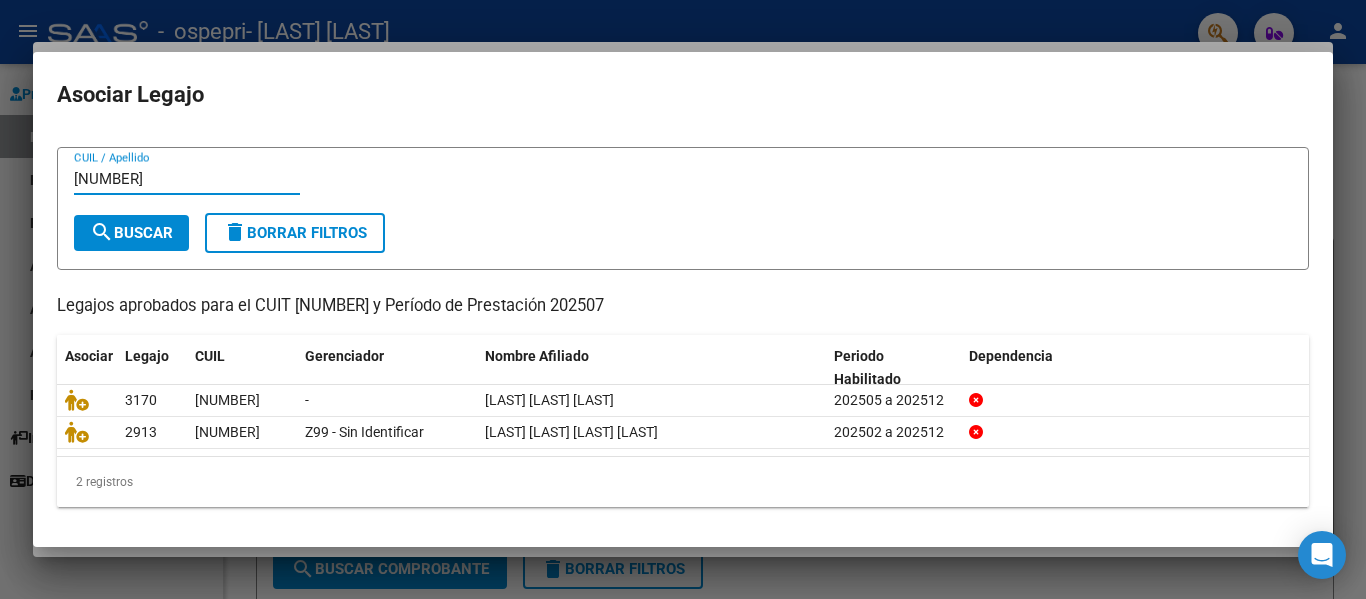 type on "[NUMBER]" 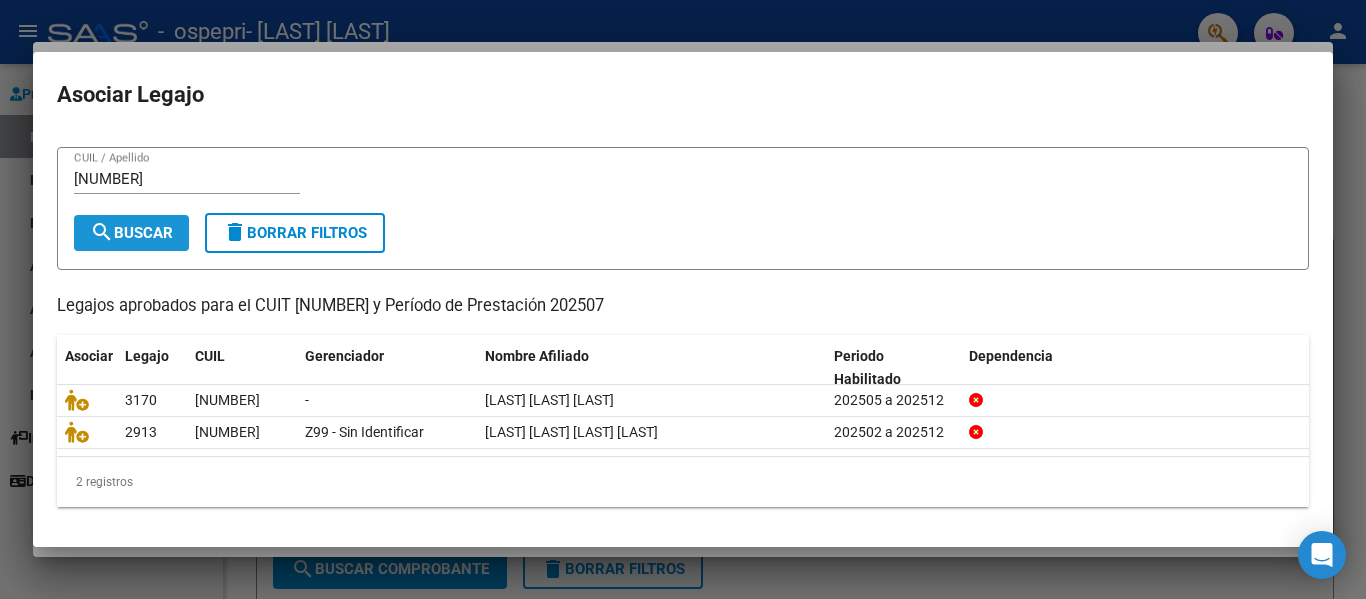 click on "search  Buscar" at bounding box center (131, 233) 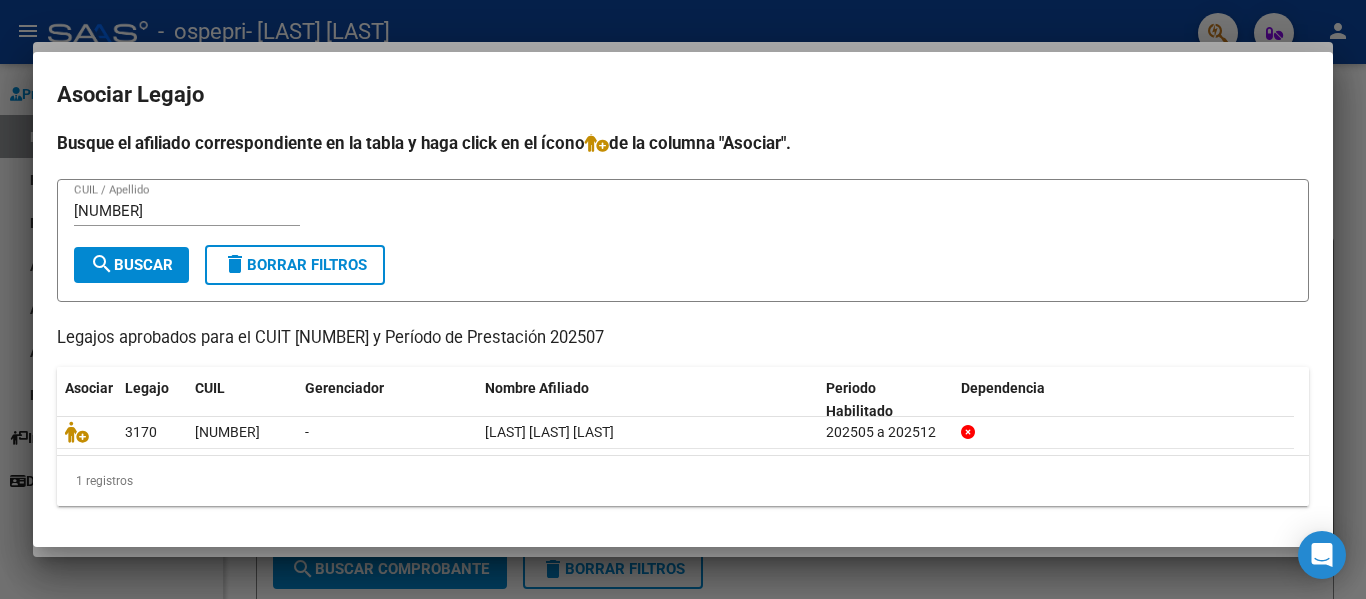 scroll, scrollTop: 4, scrollLeft: 0, axis: vertical 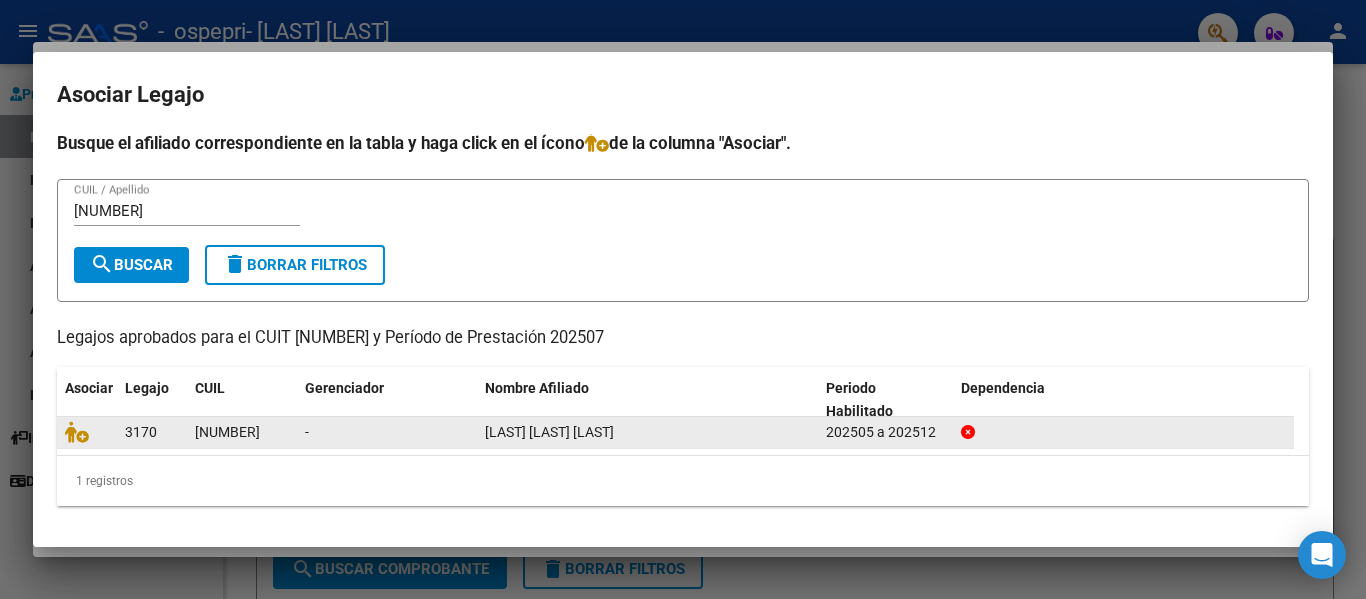 click on "[LAST] [LAST] [LAST]" 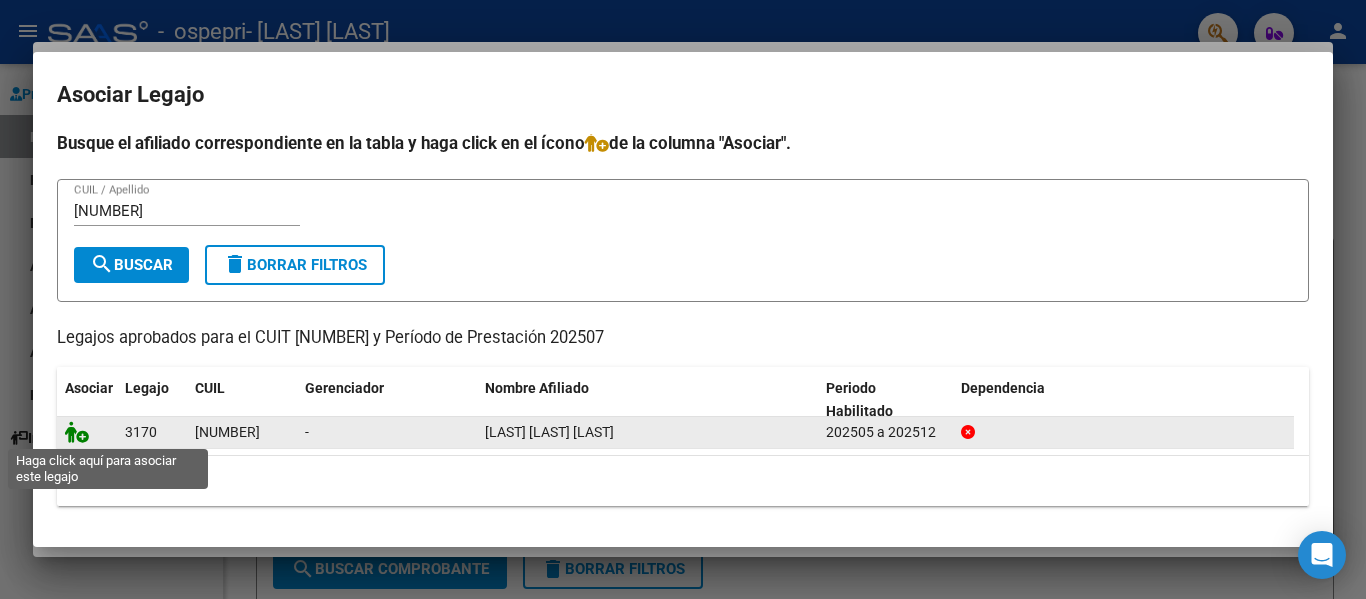 click 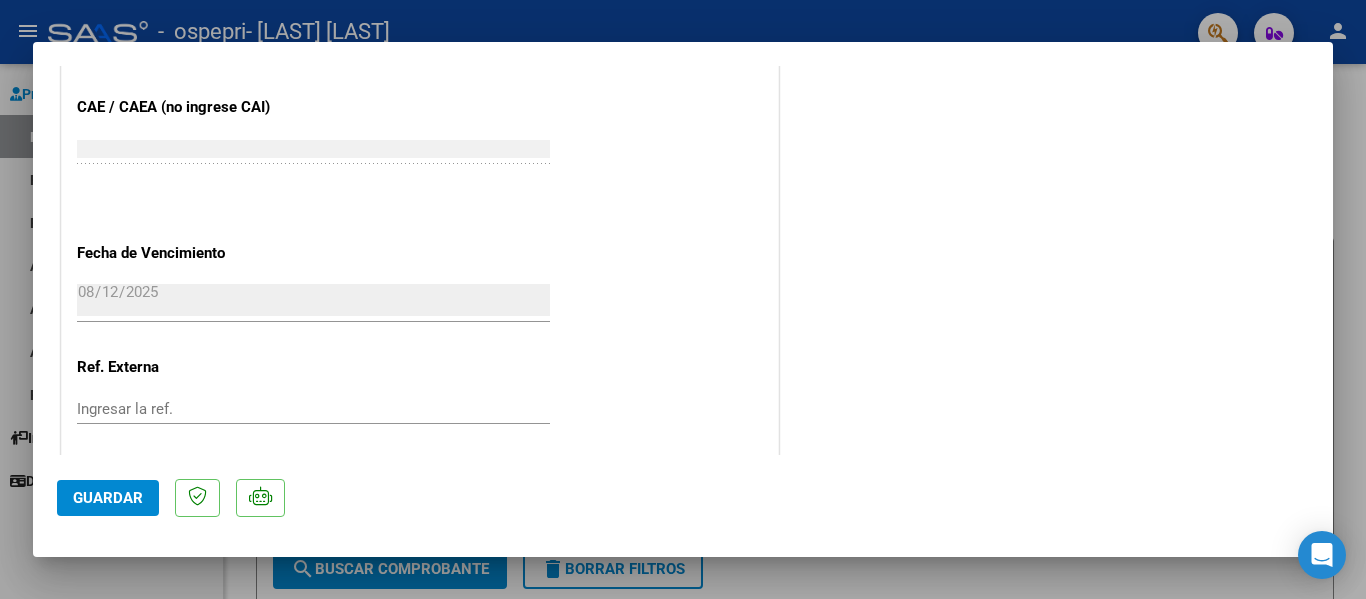 scroll, scrollTop: 1400, scrollLeft: 0, axis: vertical 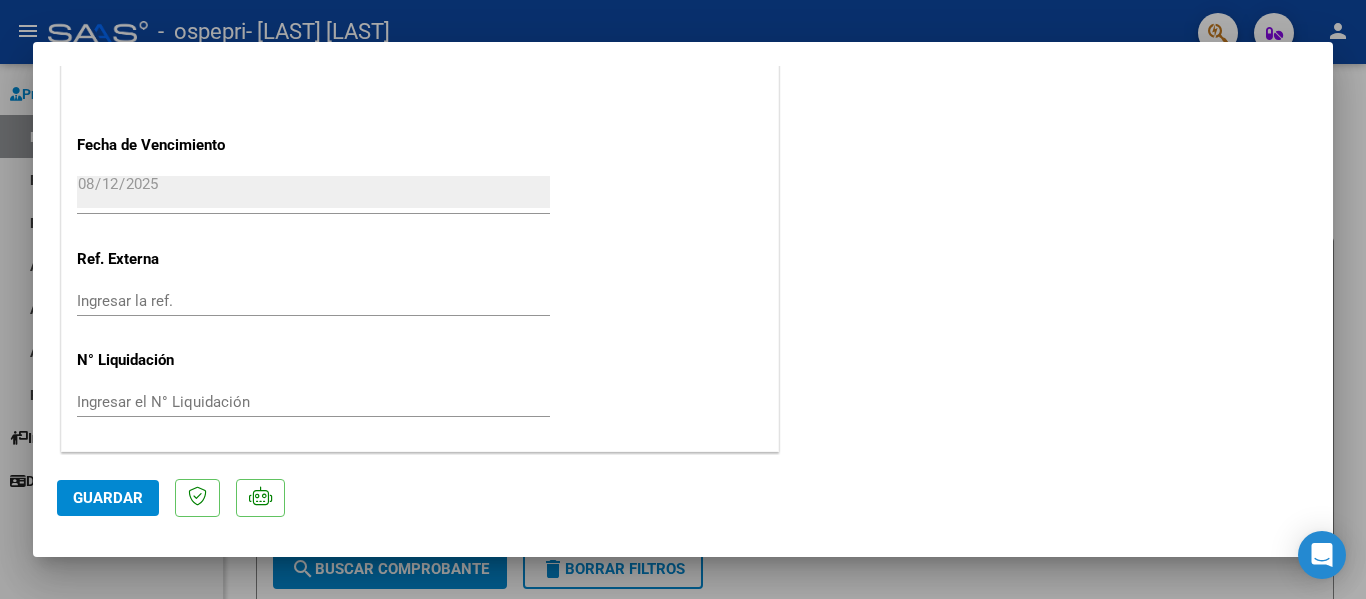 click on "Guardar" 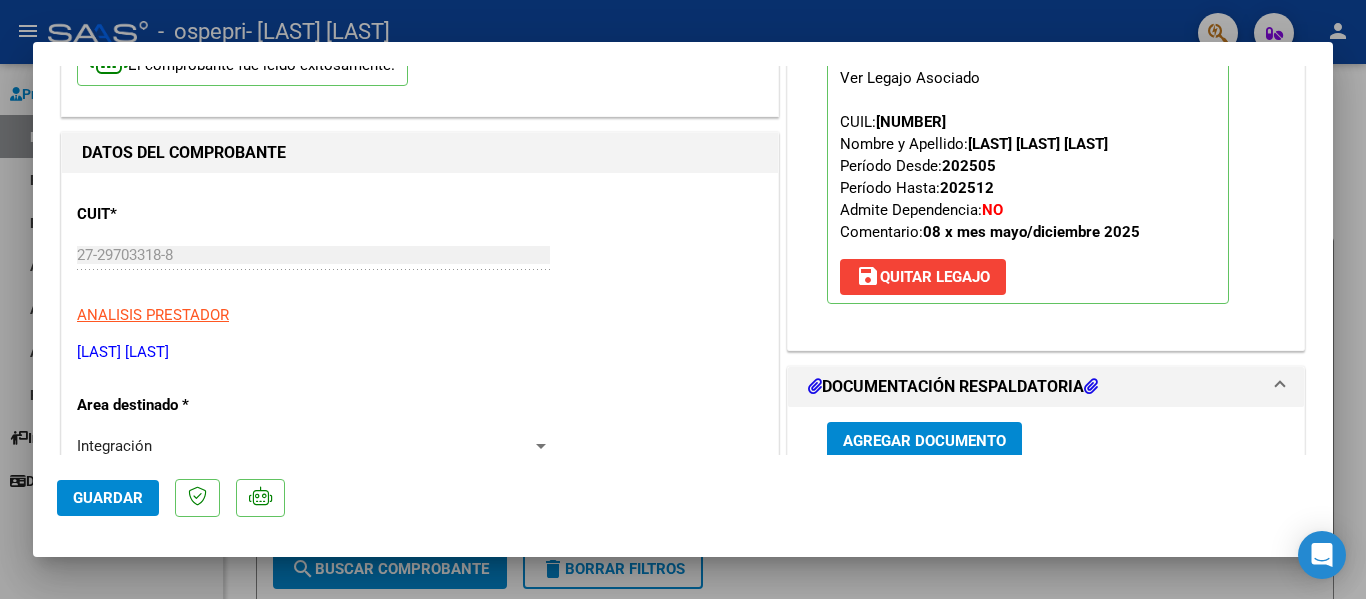 scroll, scrollTop: 0, scrollLeft: 0, axis: both 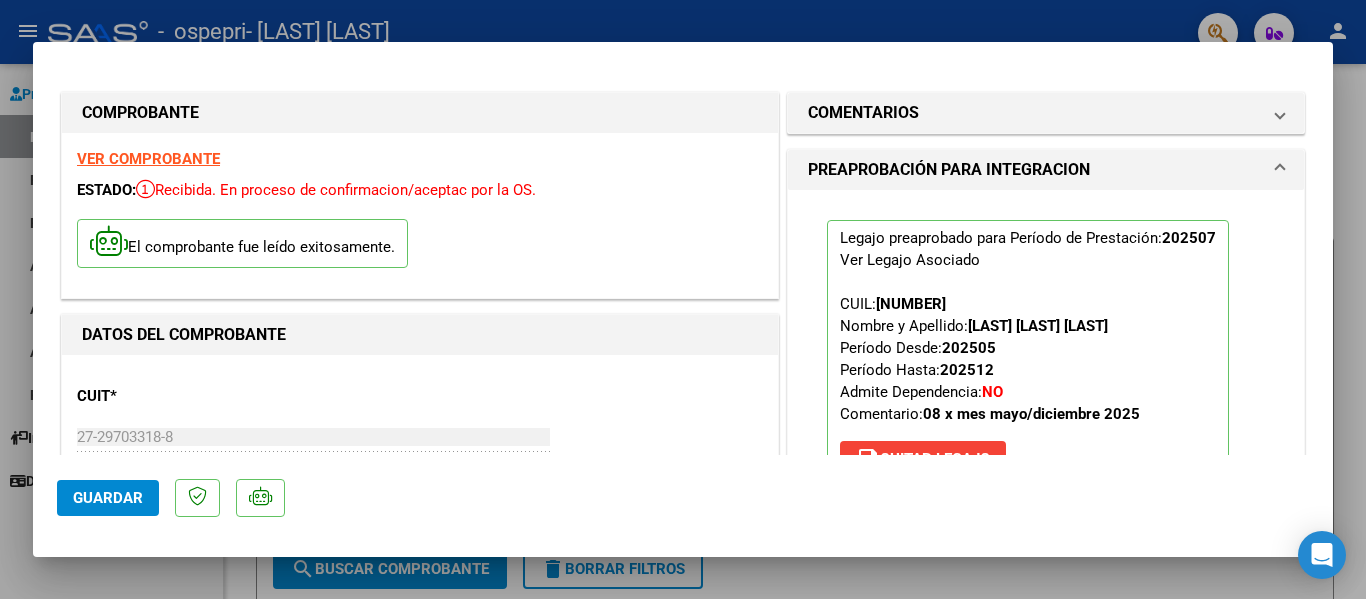 click at bounding box center [683, 299] 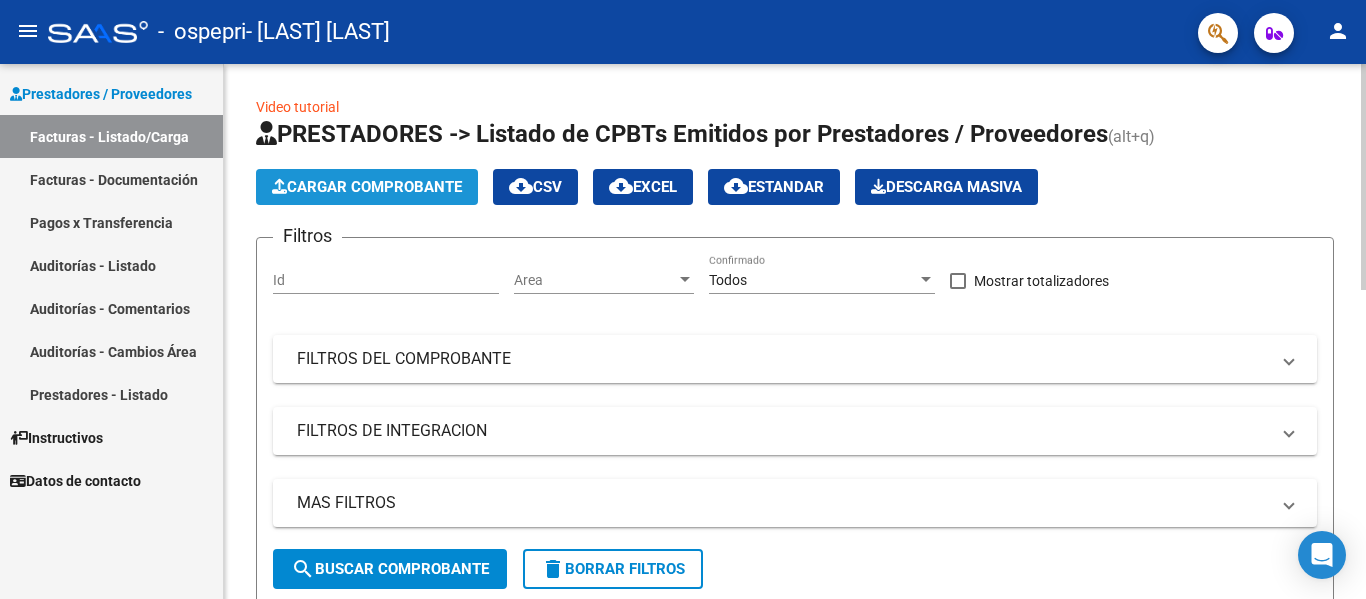 click on "Cargar Comprobante" 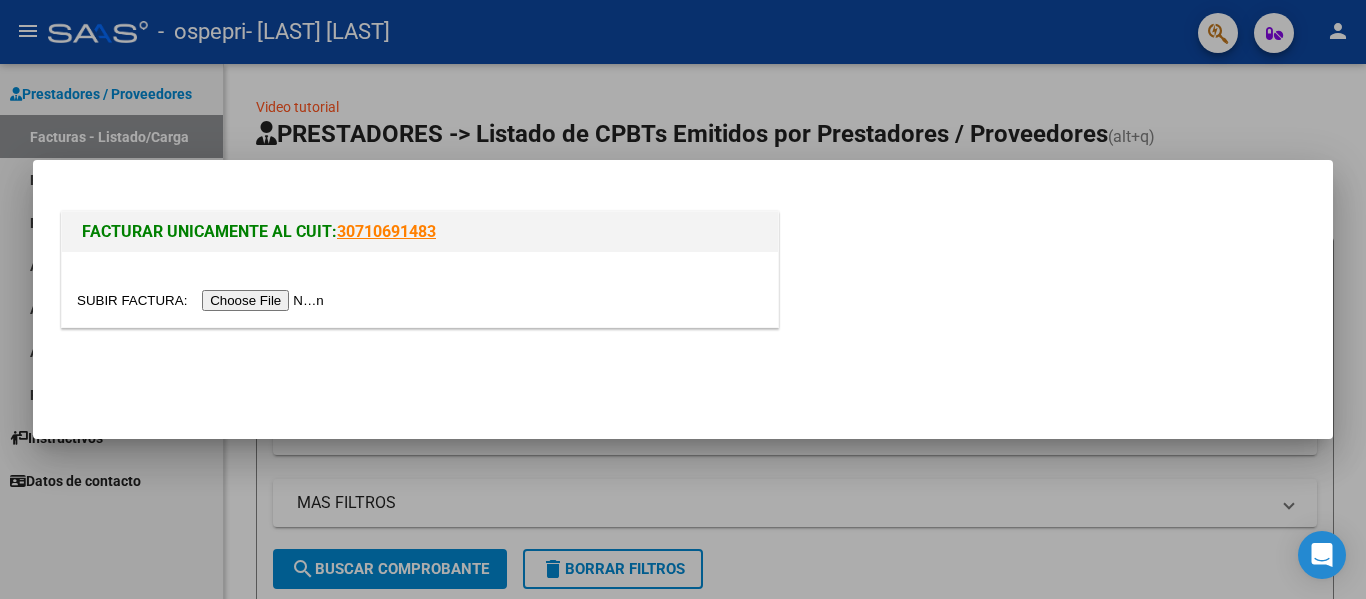 click at bounding box center [203, 300] 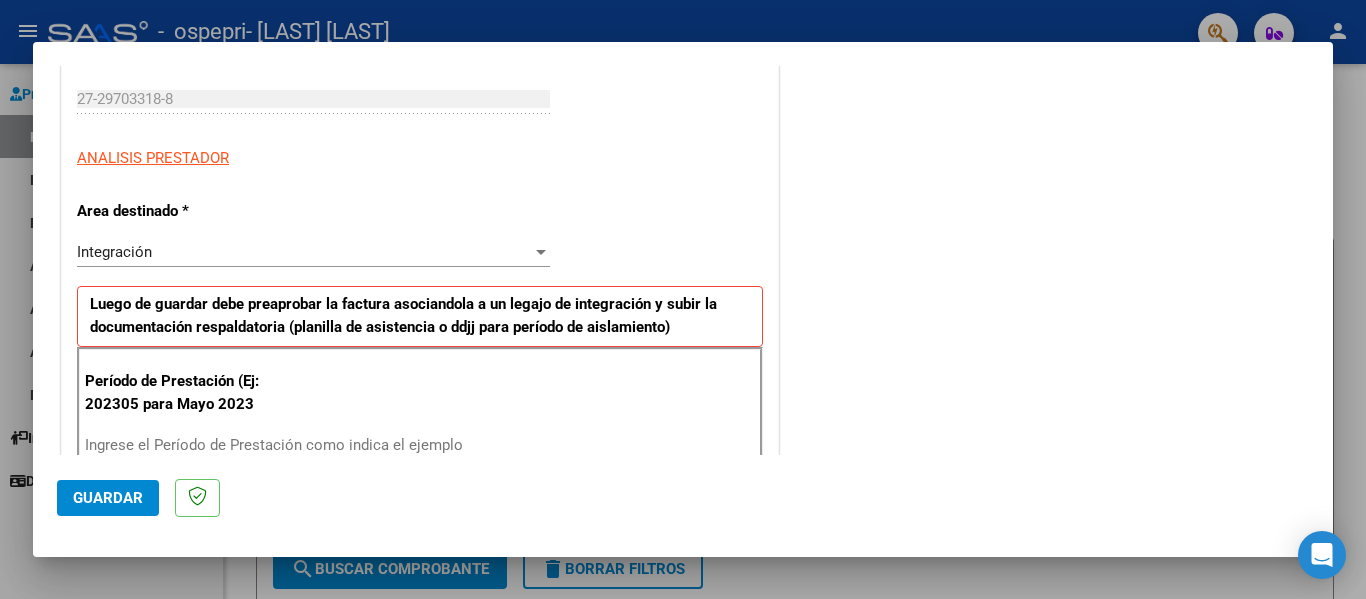 scroll, scrollTop: 400, scrollLeft: 0, axis: vertical 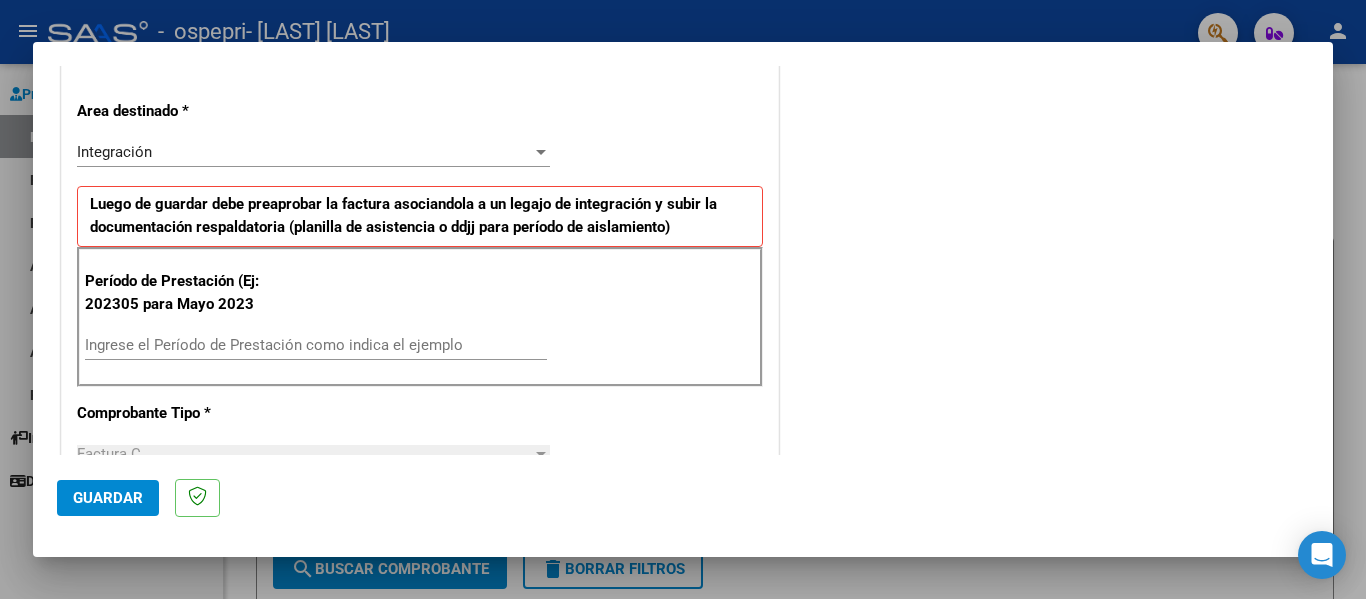 click on "Ingrese el Período de Prestación como indica el ejemplo" at bounding box center (316, 345) 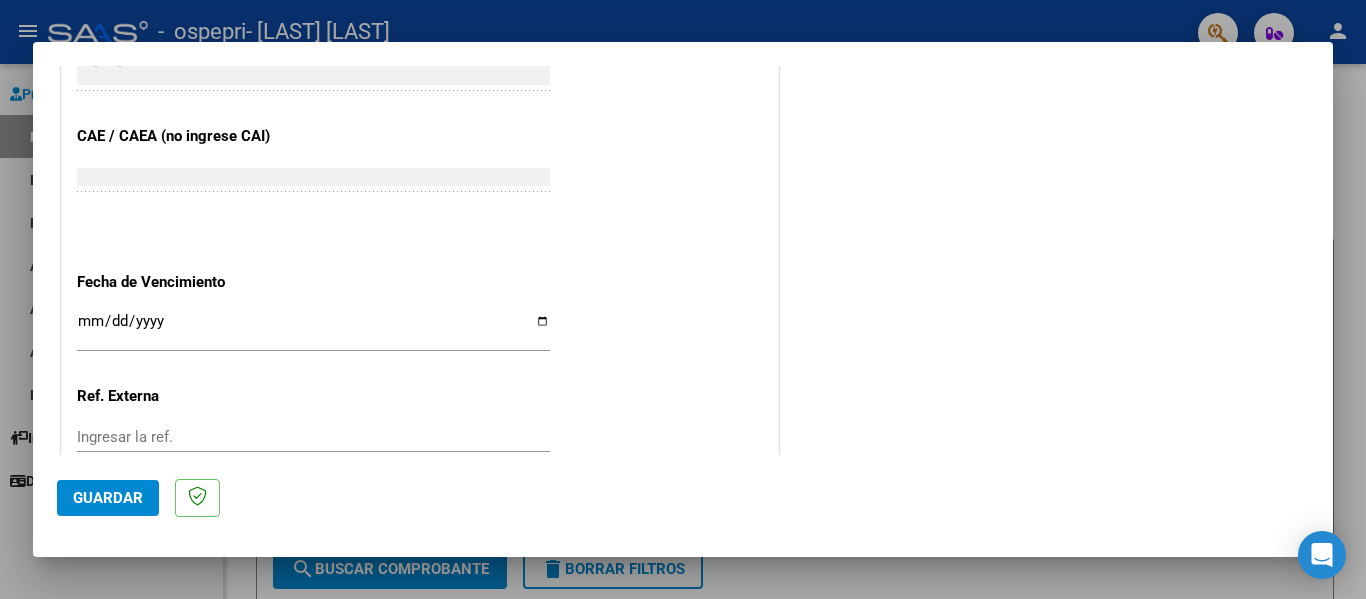 scroll, scrollTop: 1200, scrollLeft: 0, axis: vertical 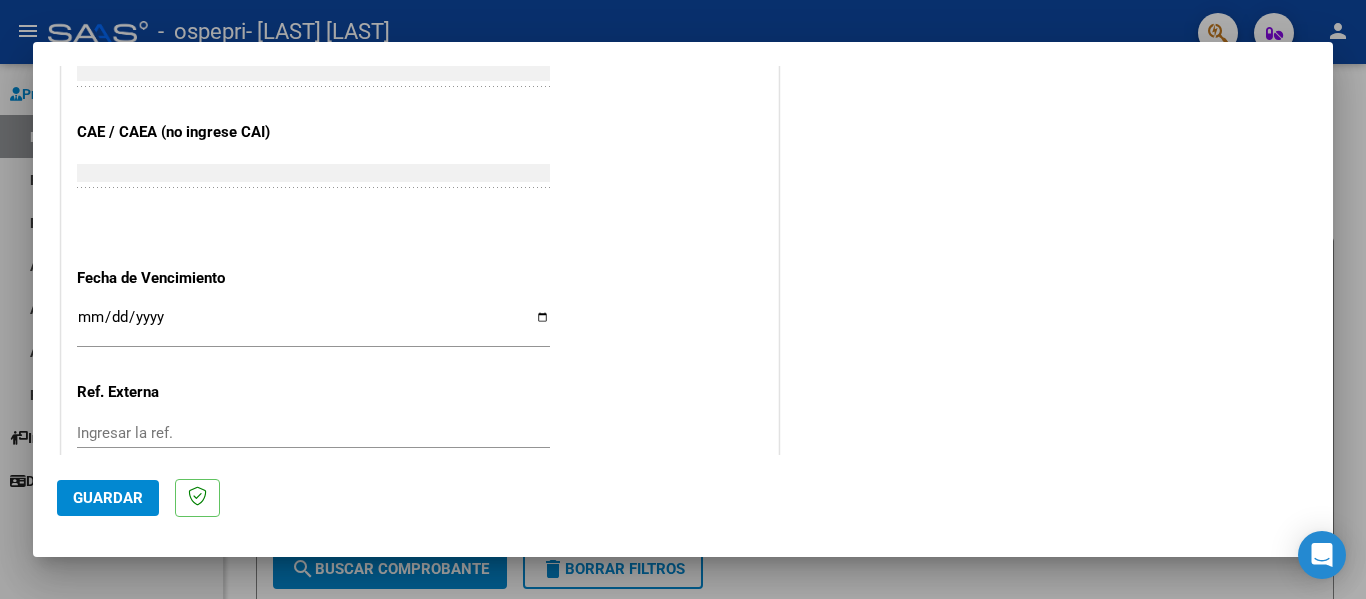 type on "202507" 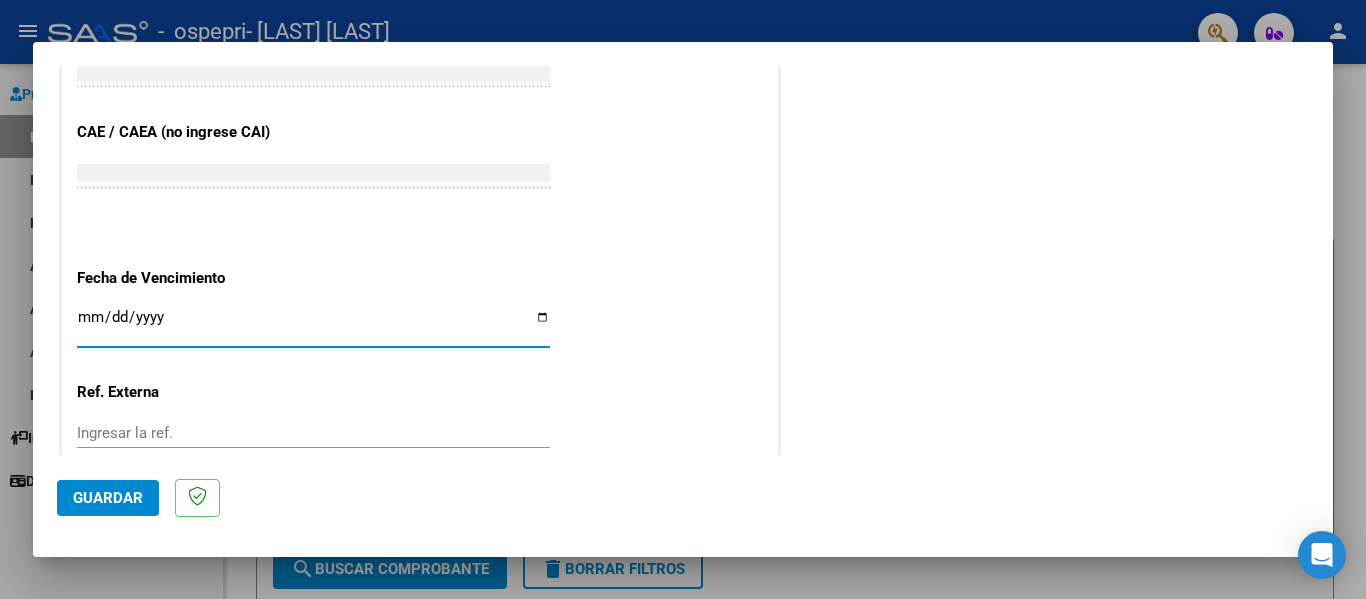 click on "Ingresar la fecha" at bounding box center [313, 325] 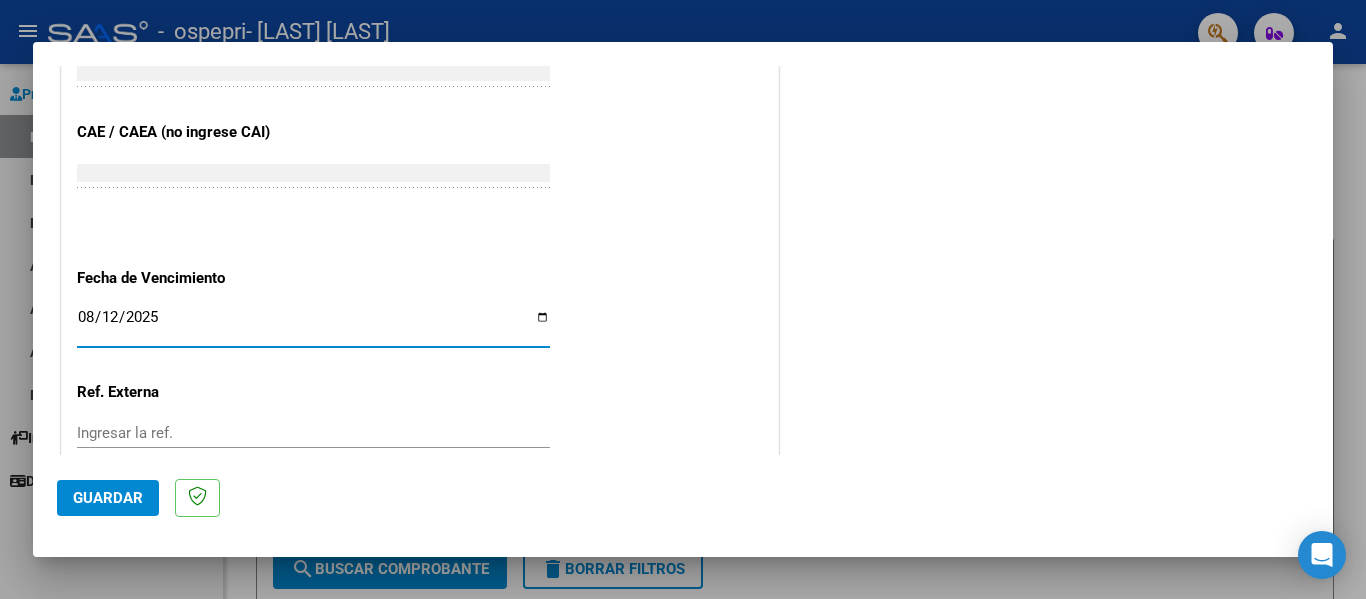type on "2025-08-12" 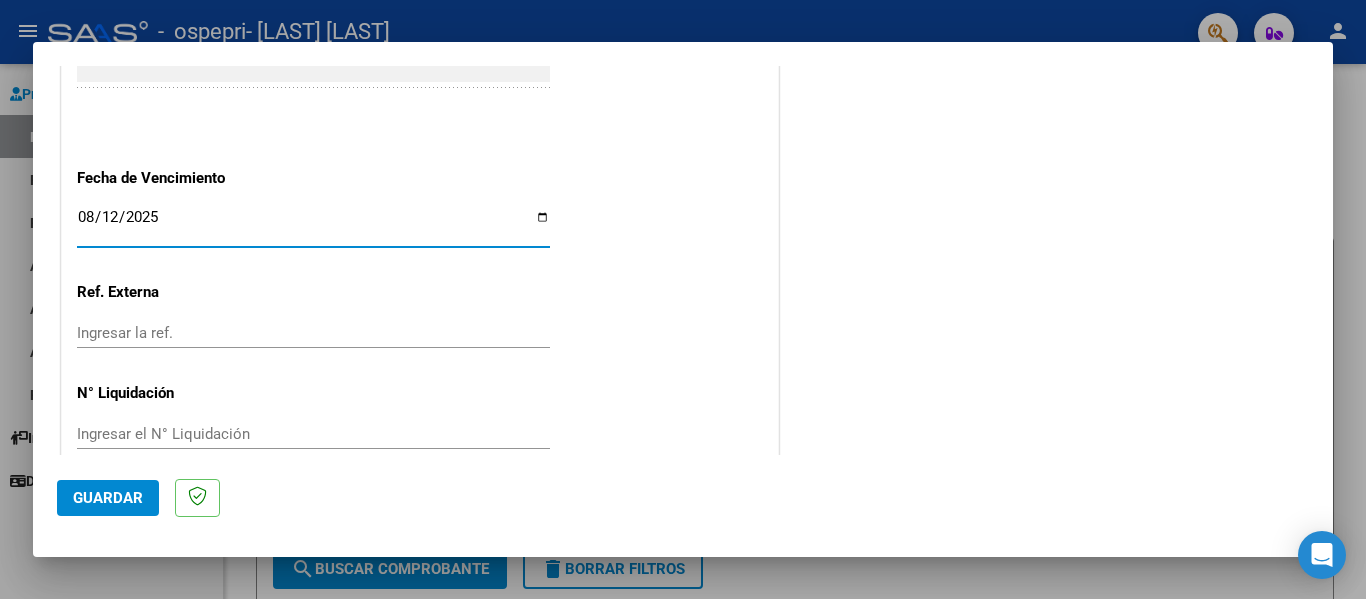 scroll, scrollTop: 1333, scrollLeft: 0, axis: vertical 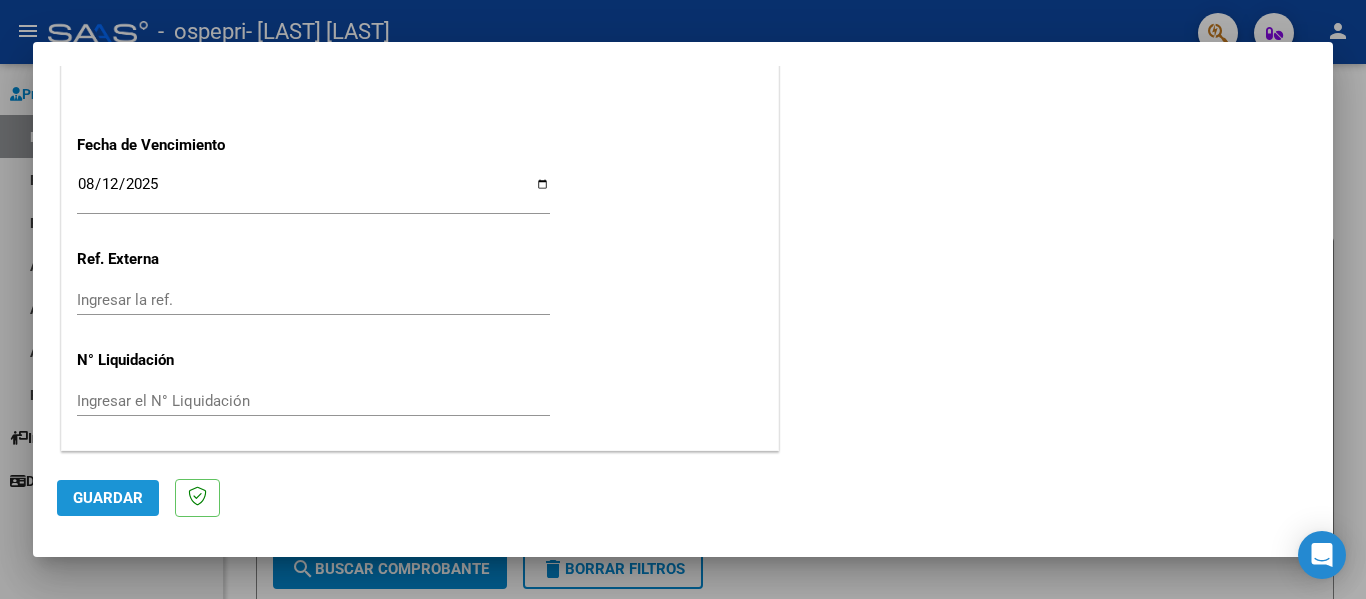 click on "Guardar" 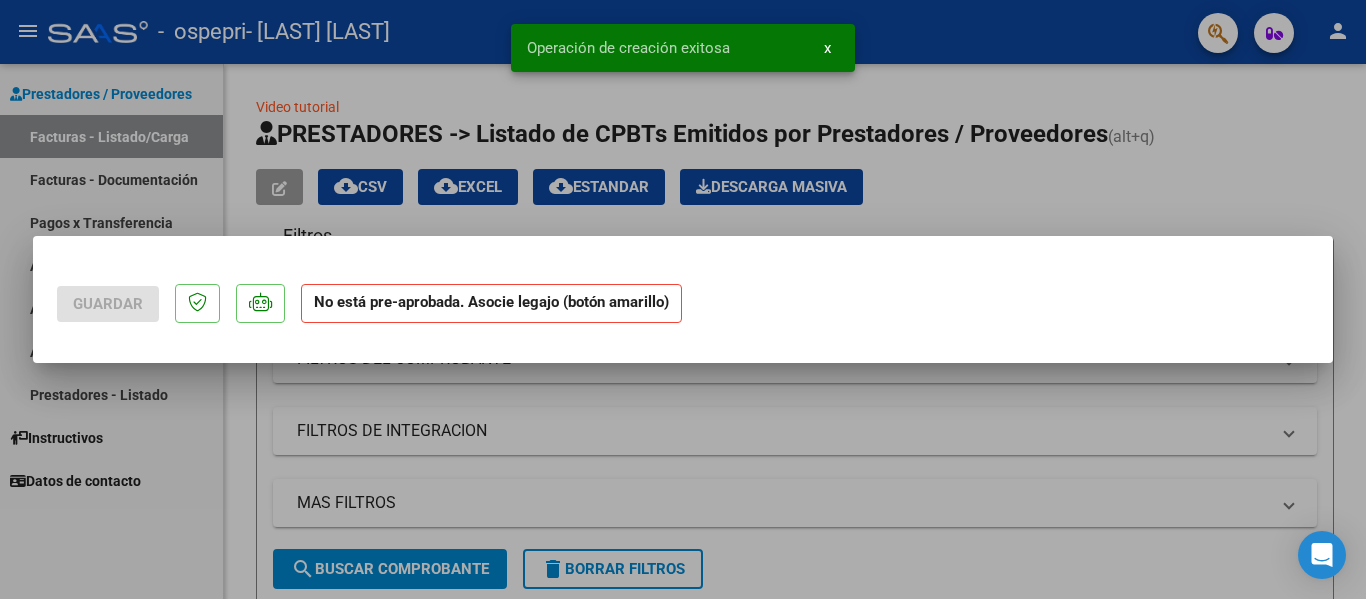 scroll, scrollTop: 0, scrollLeft: 0, axis: both 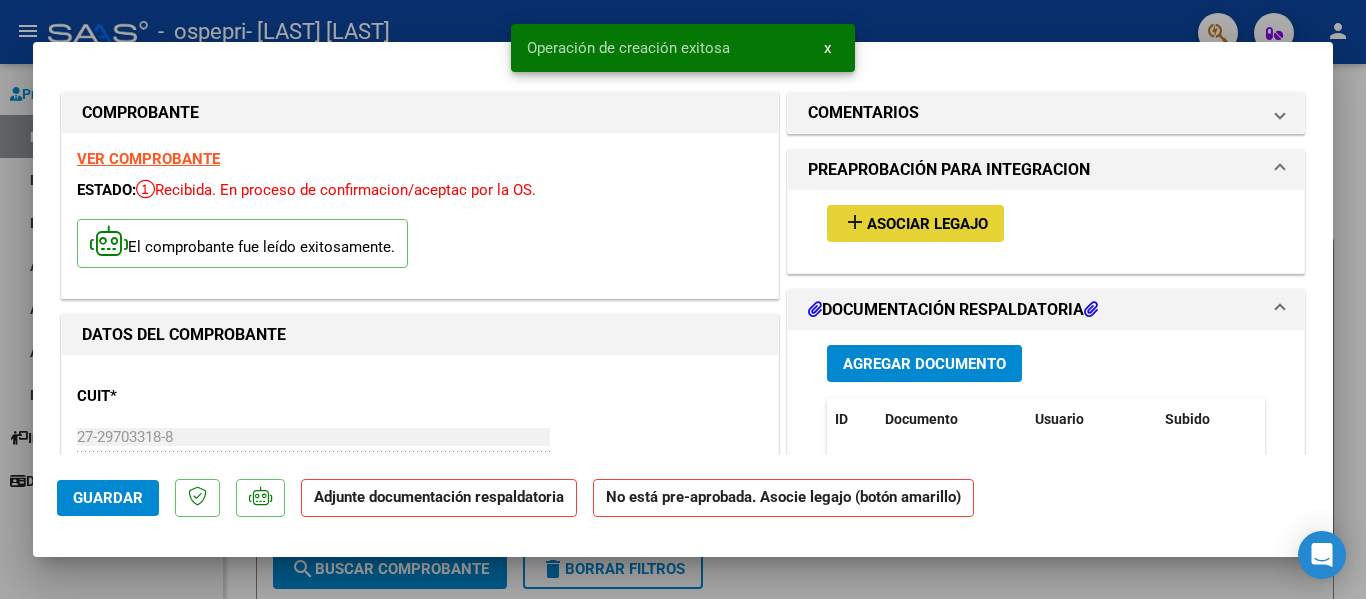 click on "add" at bounding box center [855, 222] 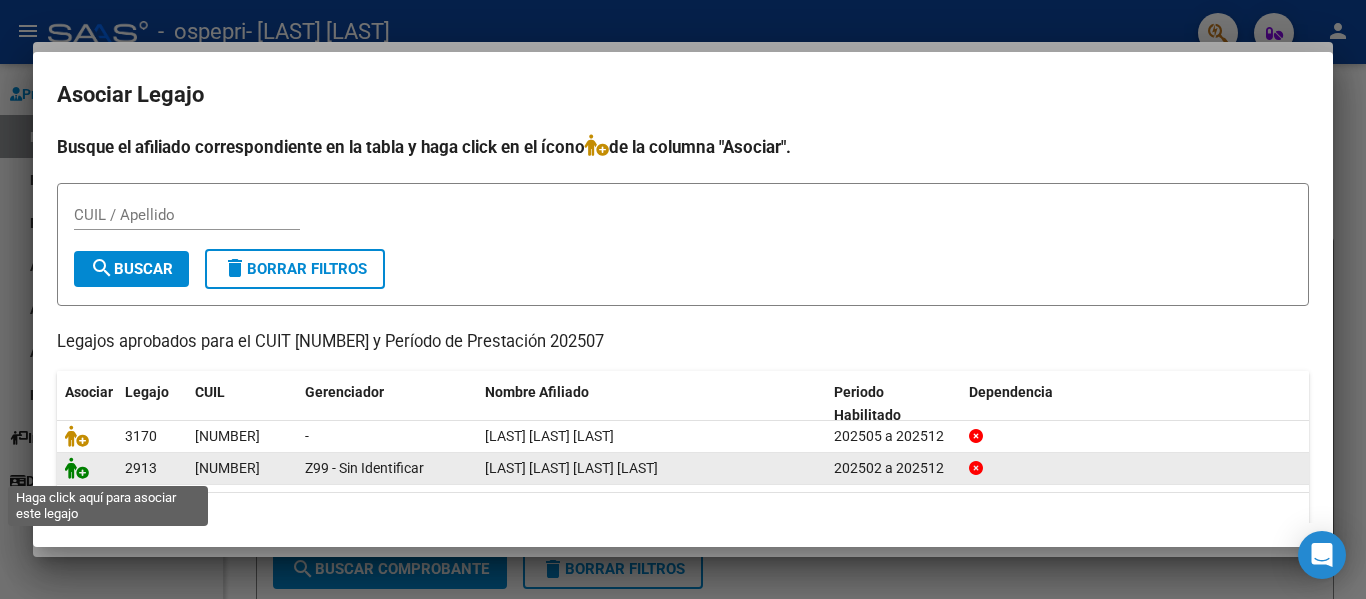 click 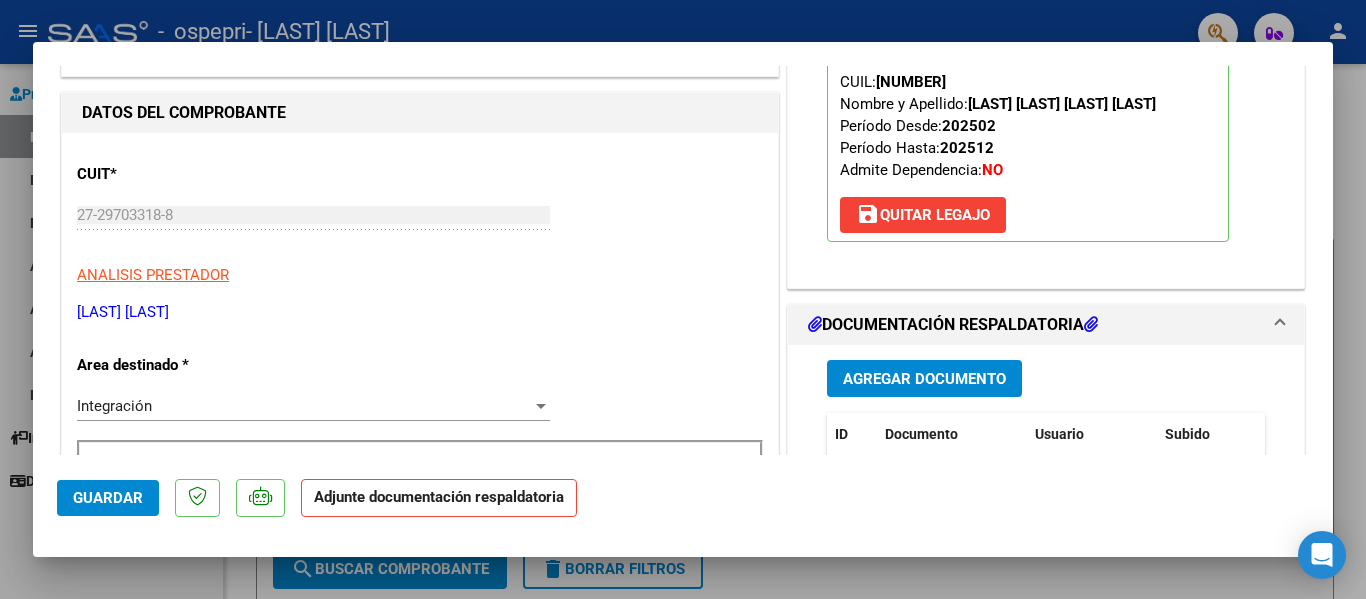 scroll, scrollTop: 300, scrollLeft: 0, axis: vertical 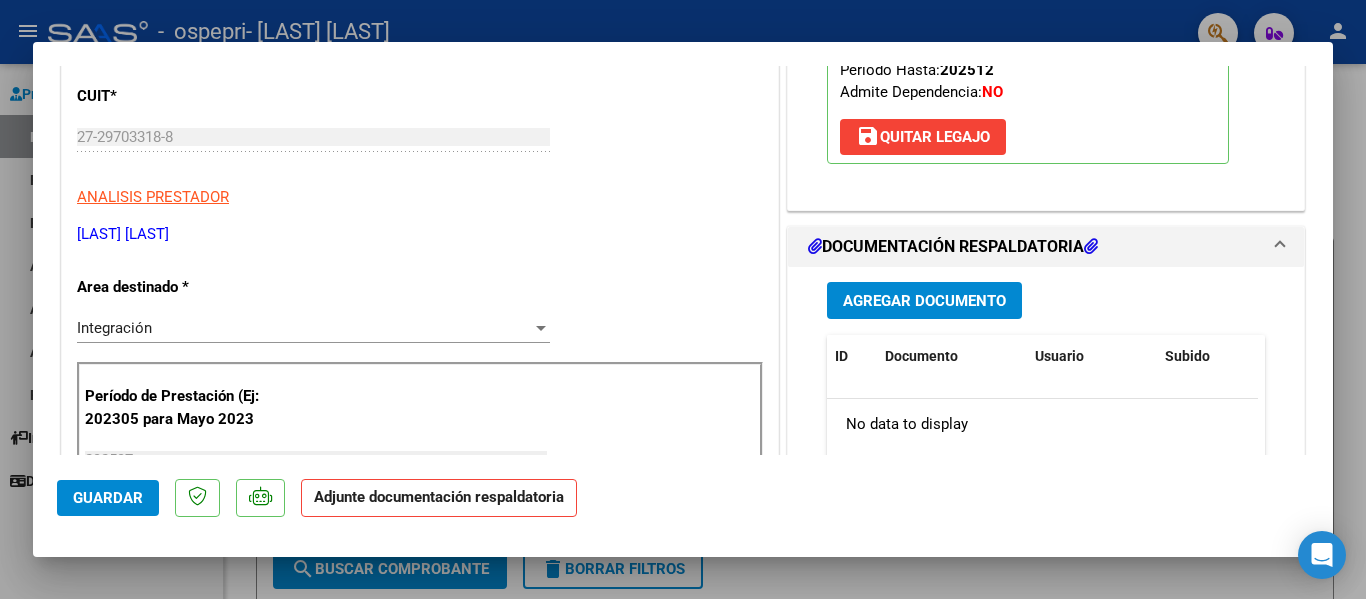 click on "Agregar Documento" at bounding box center (924, 301) 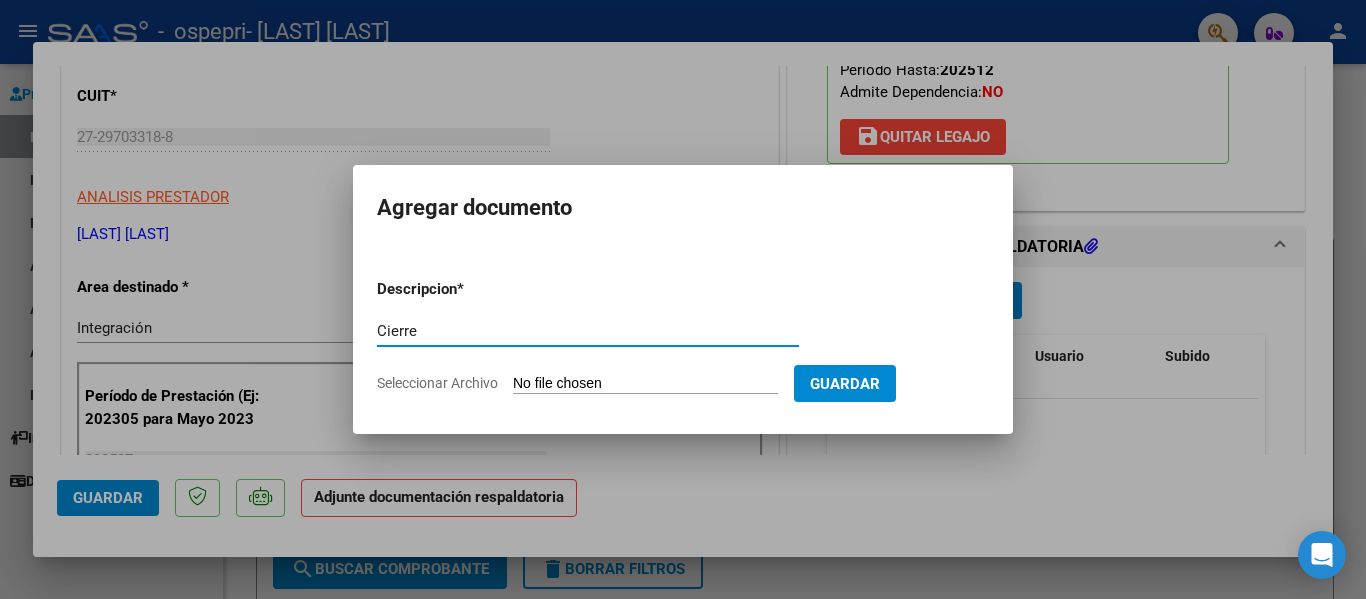 type on "Cierre" 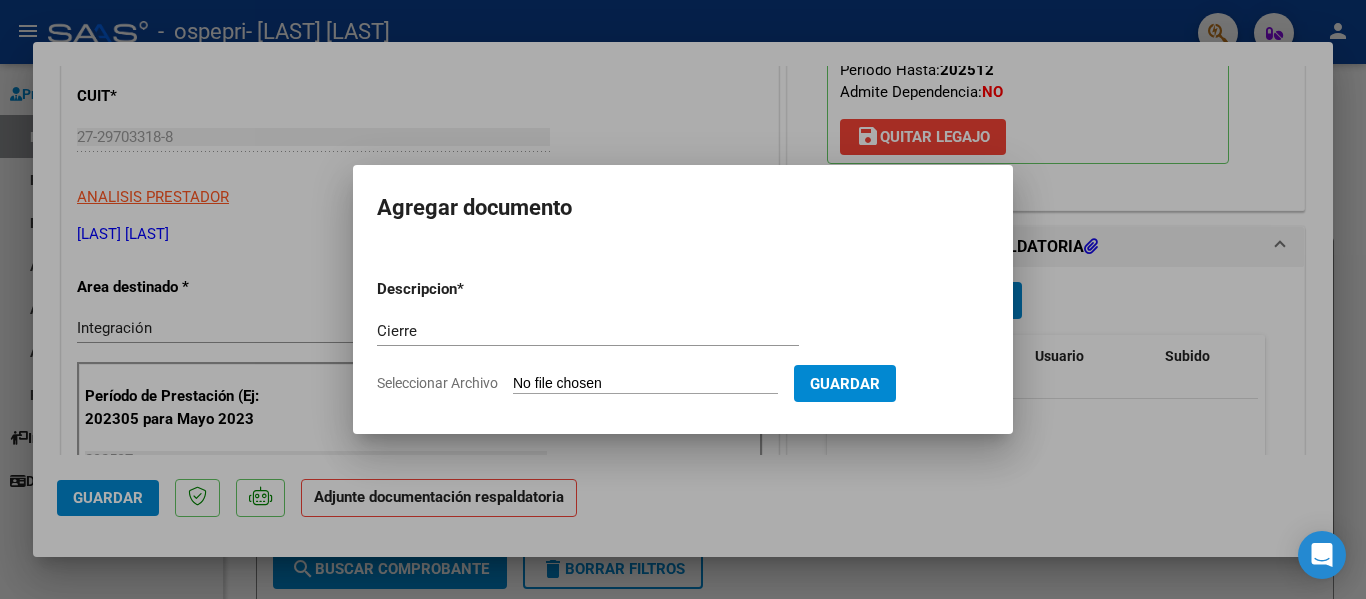 click on "Seleccionar Archivo" 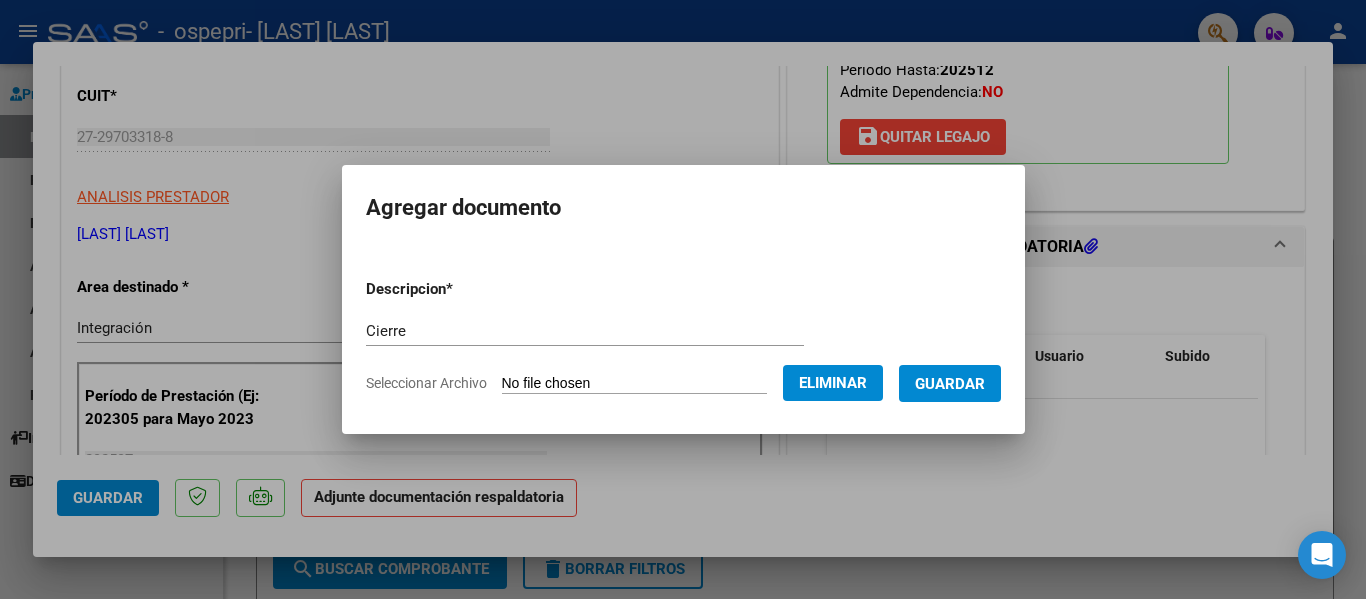 click on "Guardar" at bounding box center (950, 384) 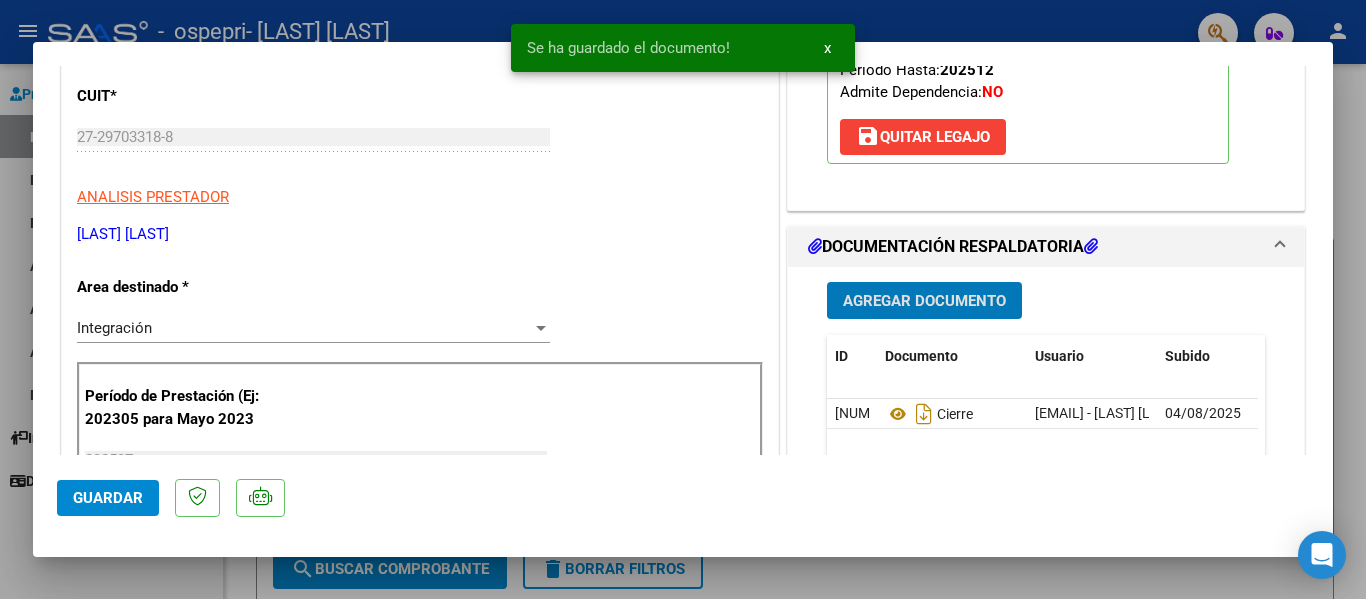click on "Agregar Documento" at bounding box center [924, 301] 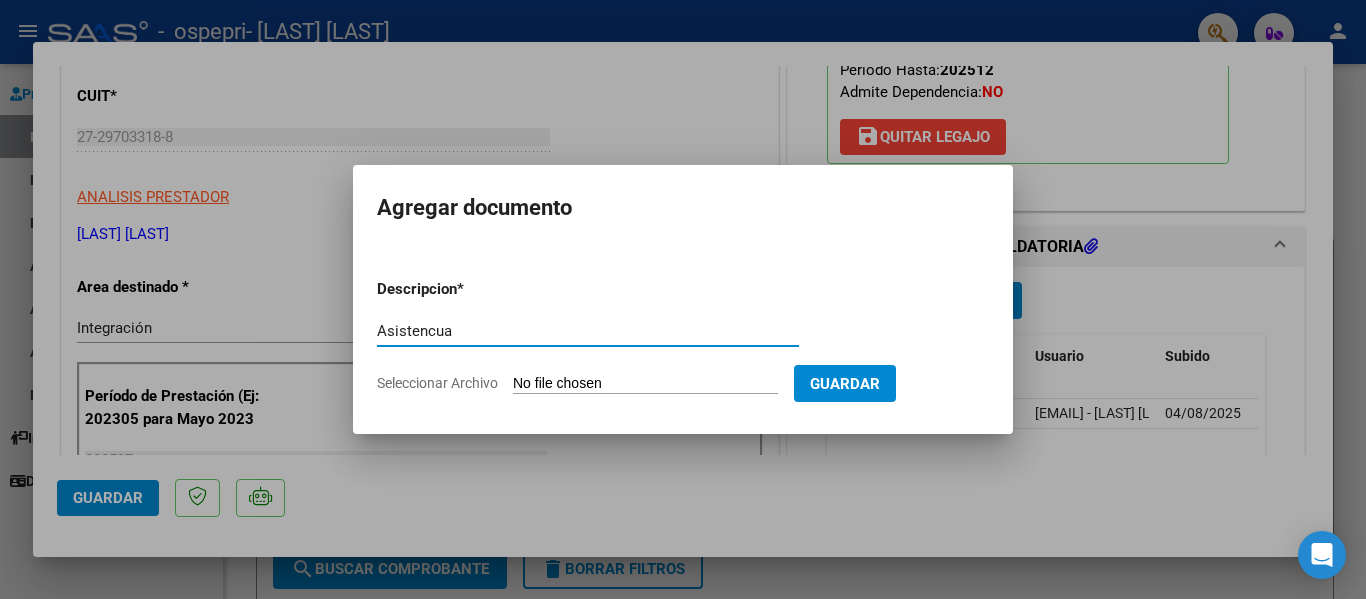 type on "Asistencua" 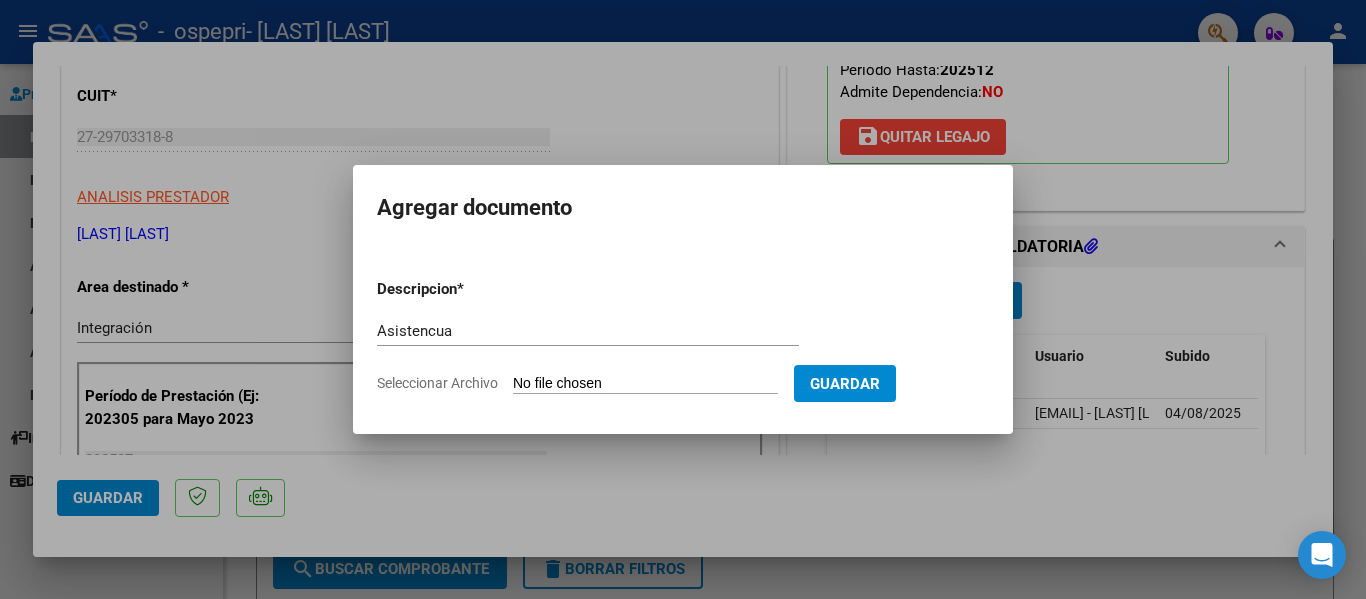 click on "Seleccionar Archivo" 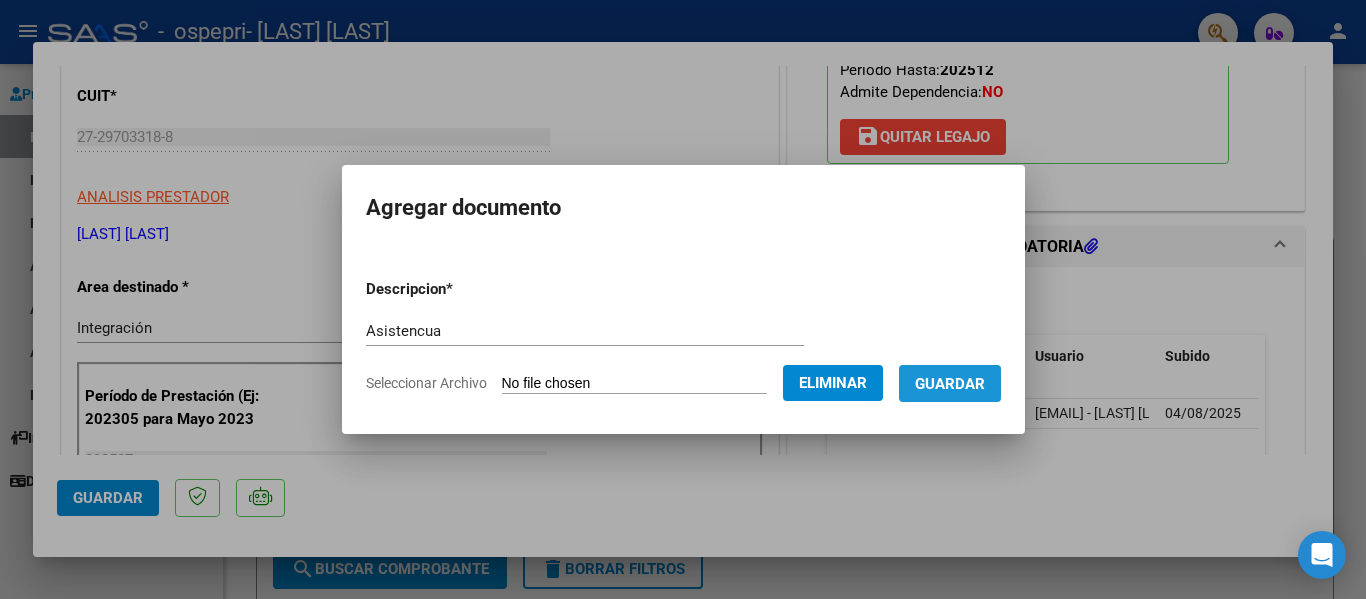 click on "Guardar" at bounding box center (950, 384) 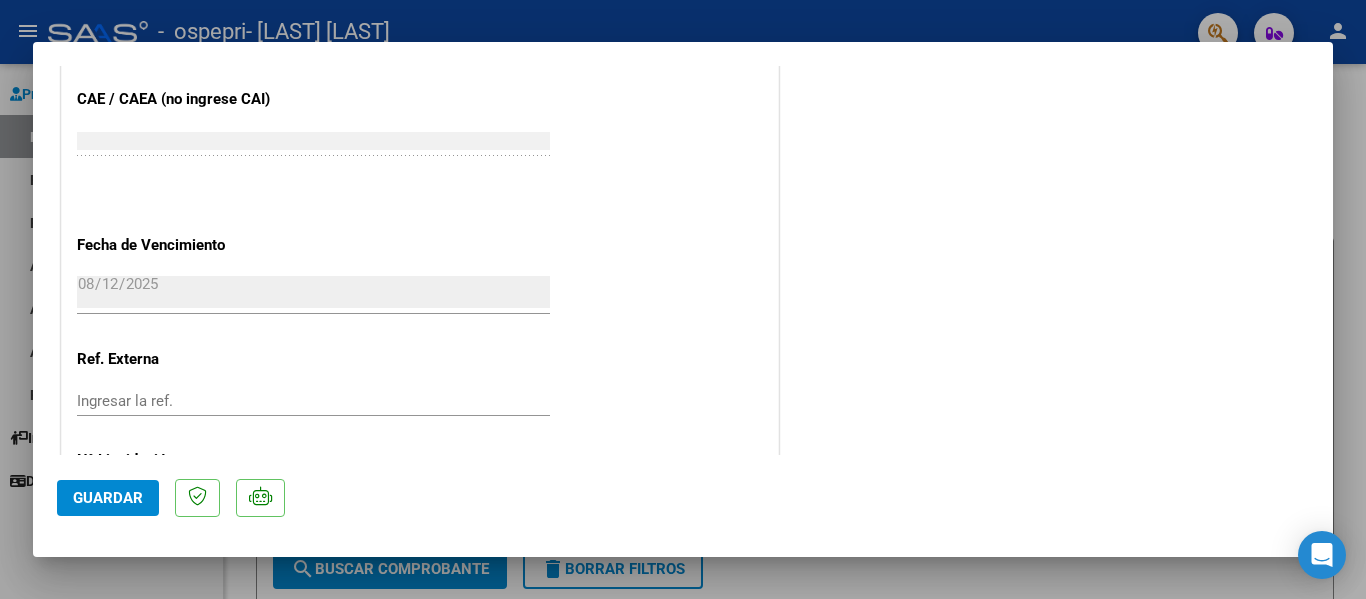 scroll, scrollTop: 1401, scrollLeft: 0, axis: vertical 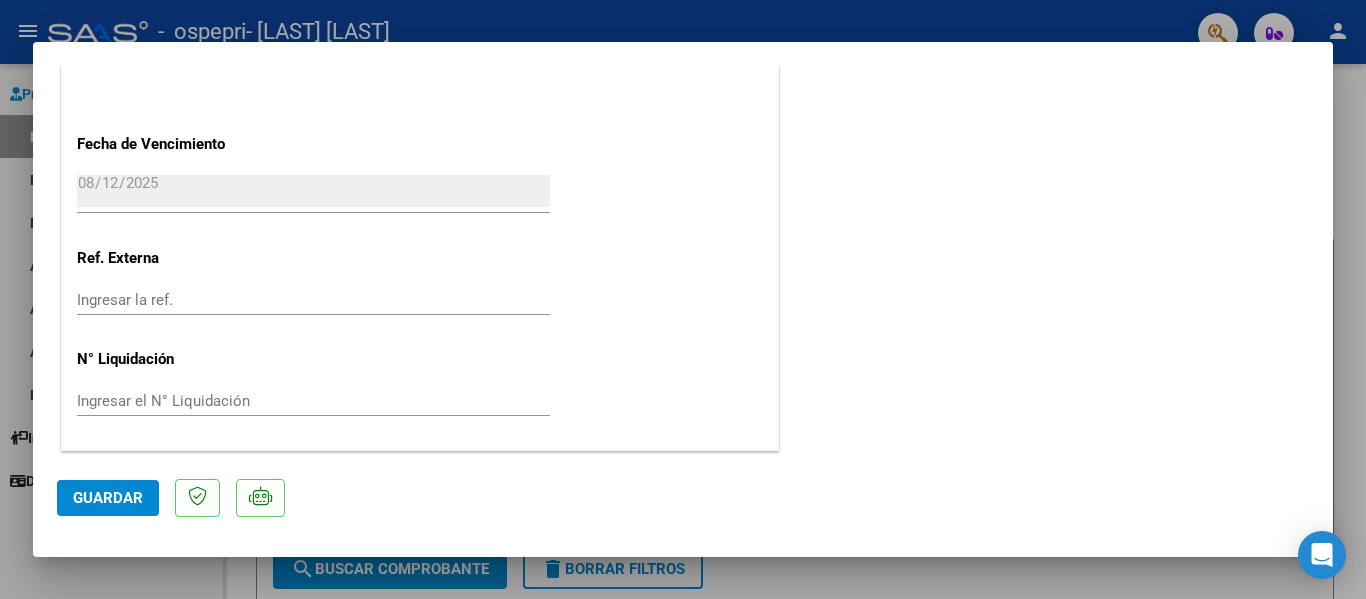 click at bounding box center (683, 299) 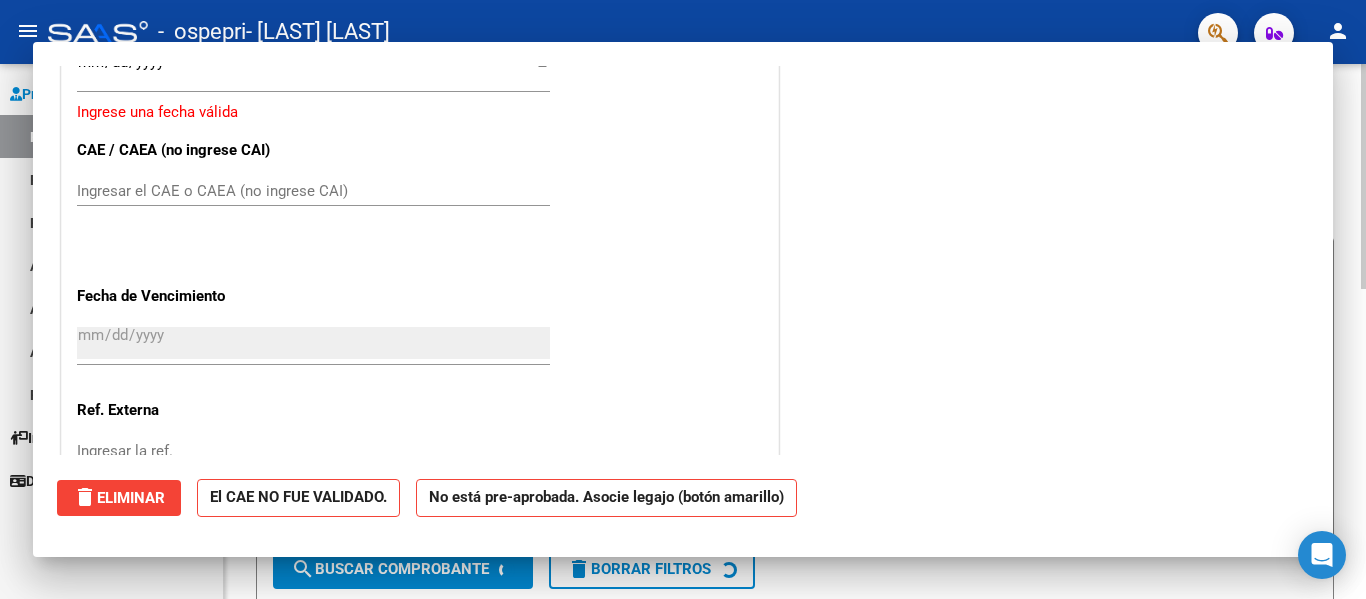 scroll, scrollTop: 0, scrollLeft: 0, axis: both 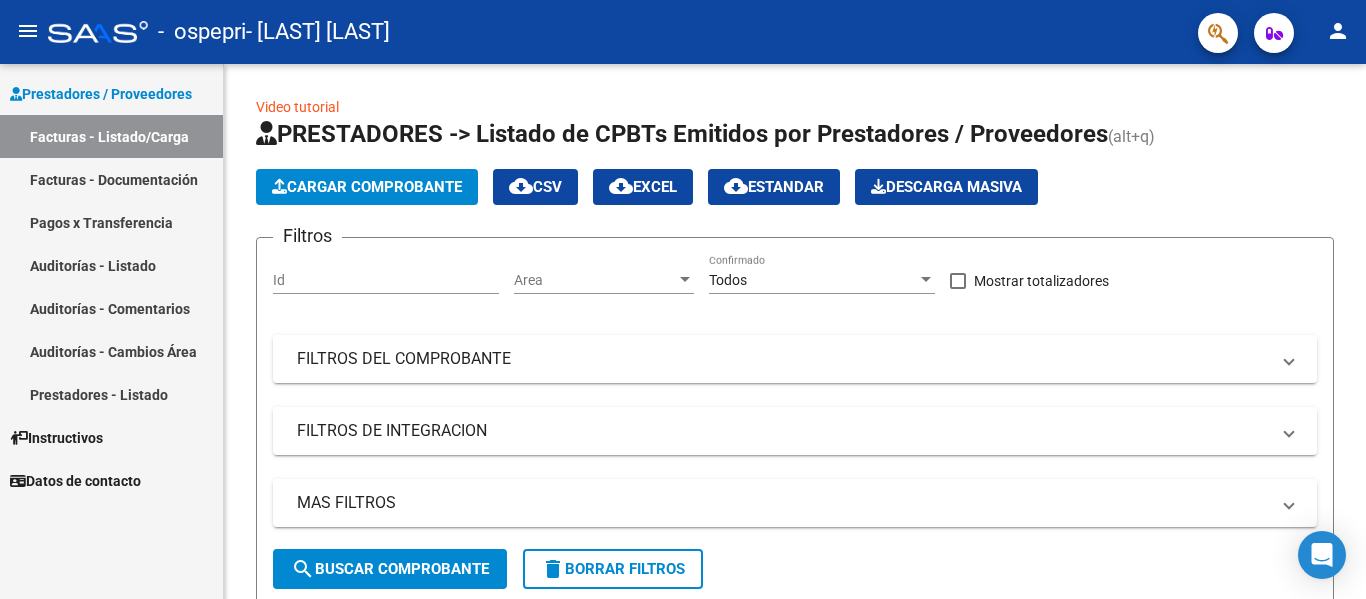 click on "Facturas - Documentación" at bounding box center [111, 179] 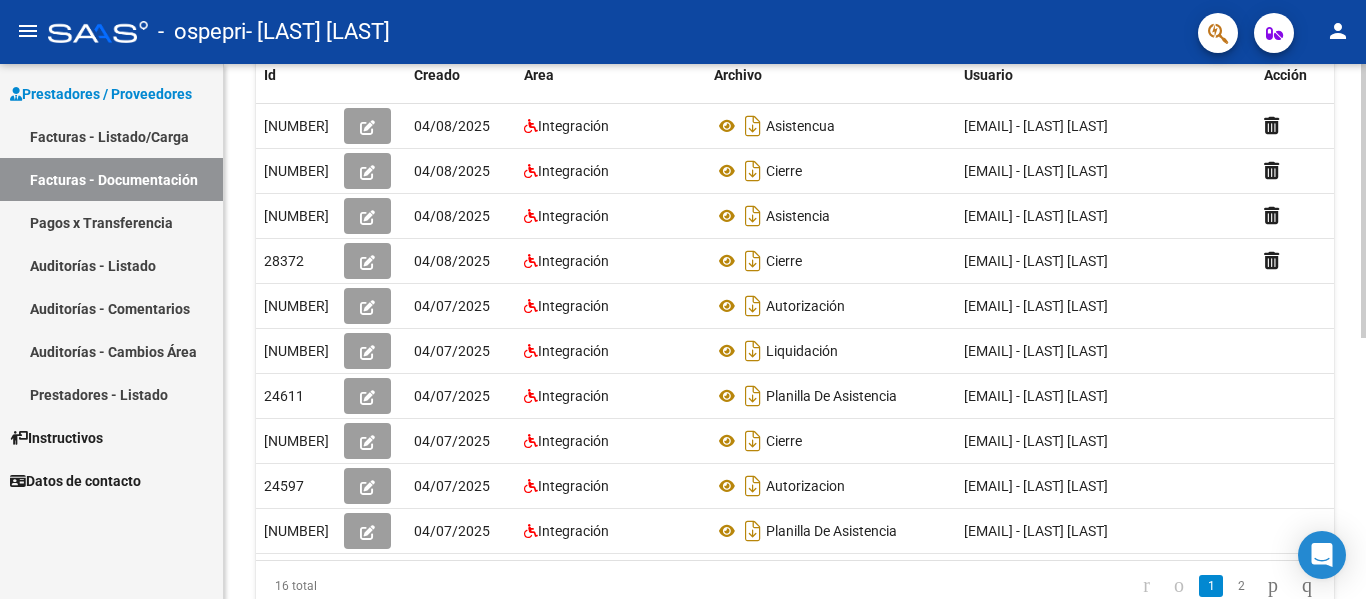 scroll, scrollTop: 400, scrollLeft: 0, axis: vertical 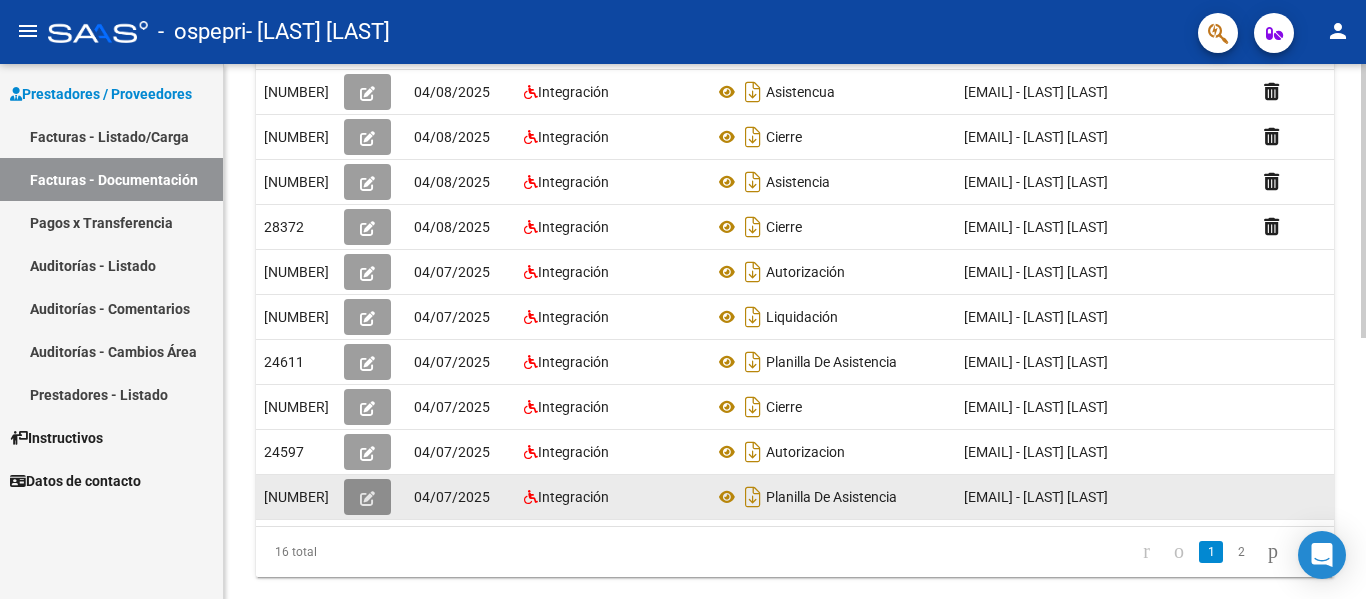 click 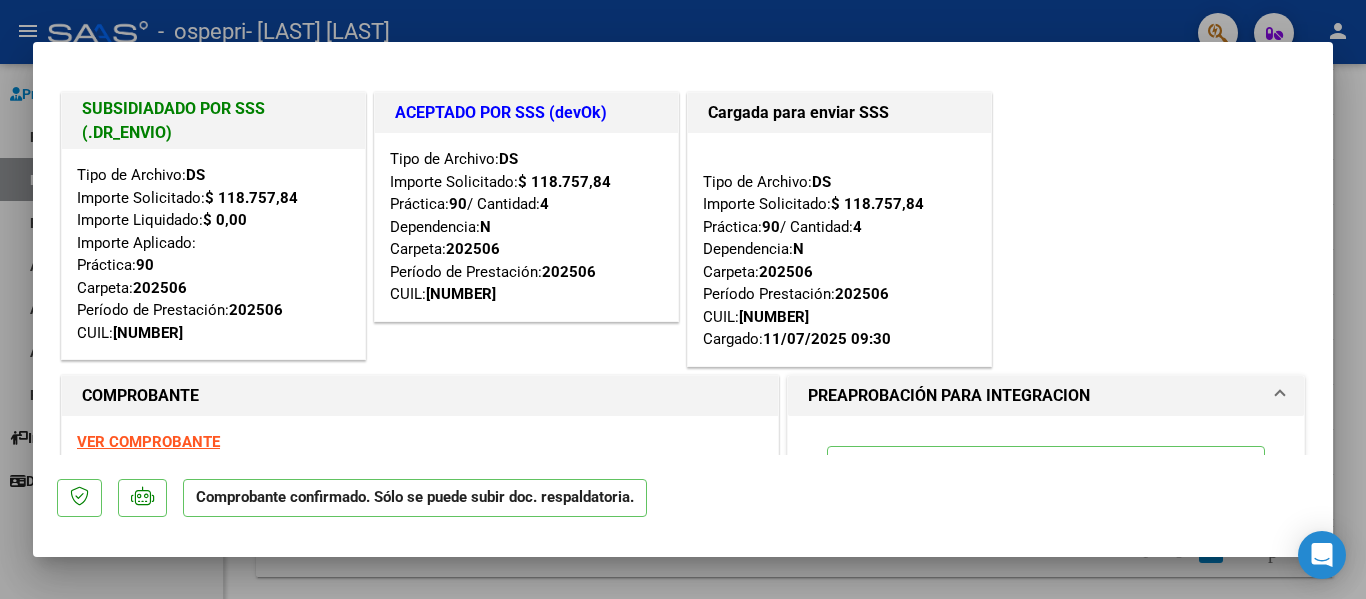 click at bounding box center [683, 299] 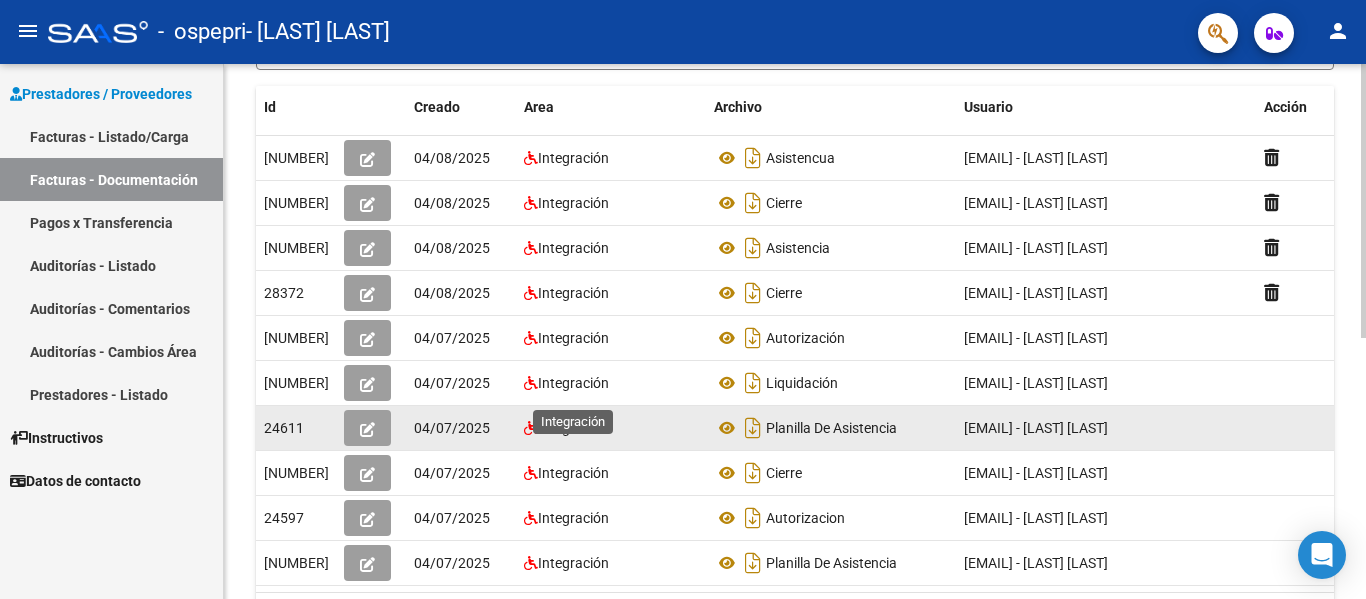 scroll, scrollTop: 300, scrollLeft: 0, axis: vertical 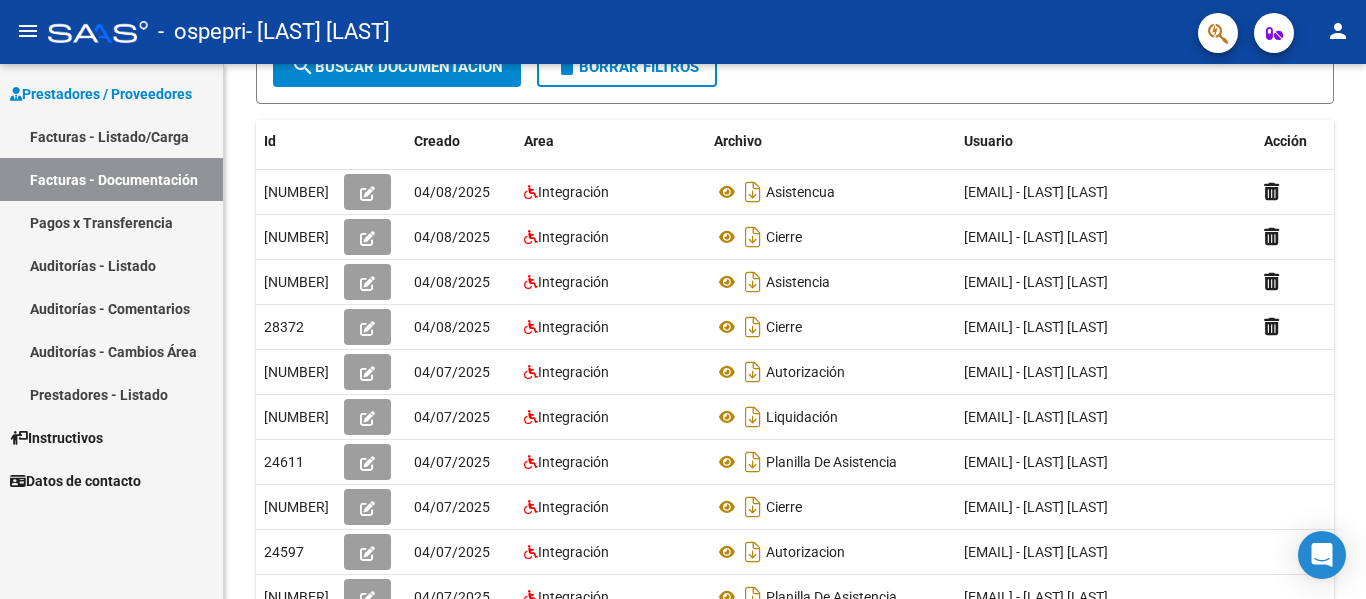 click on "Pagos x Transferencia" at bounding box center [111, 222] 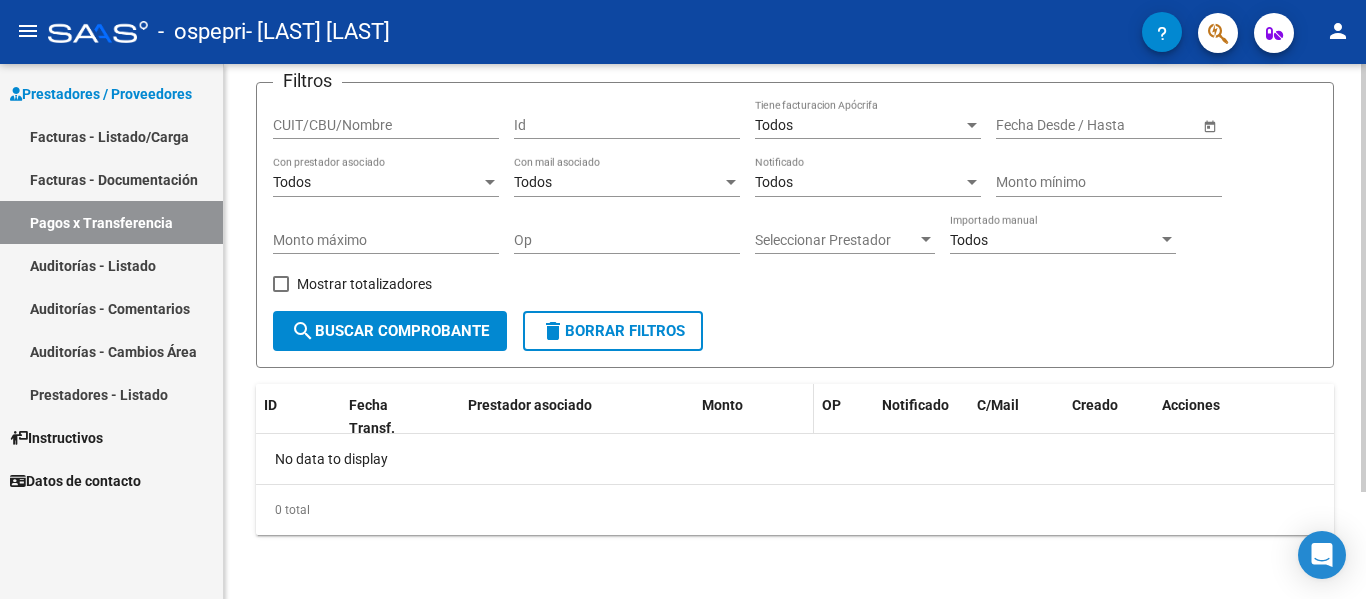 scroll, scrollTop: 0, scrollLeft: 0, axis: both 